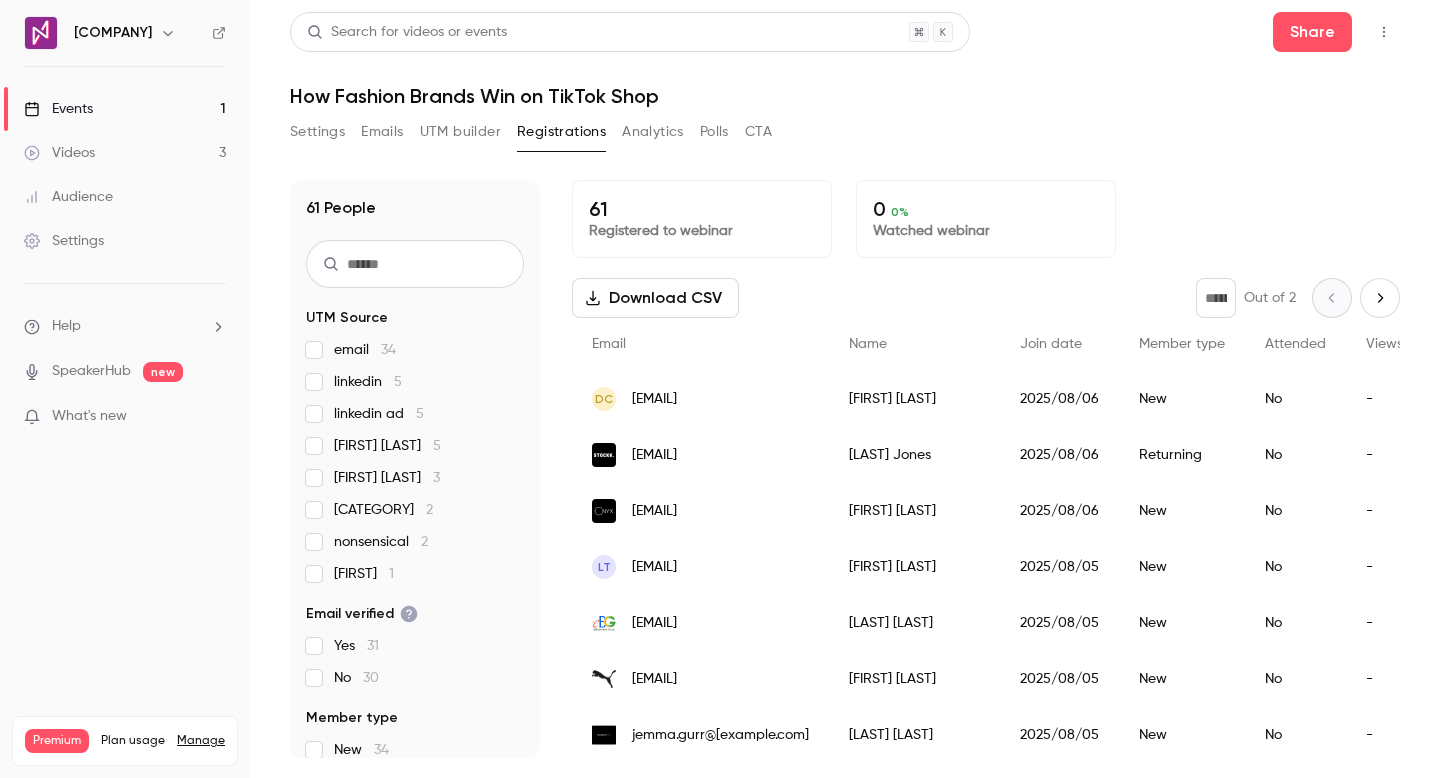 scroll, scrollTop: 0, scrollLeft: 0, axis: both 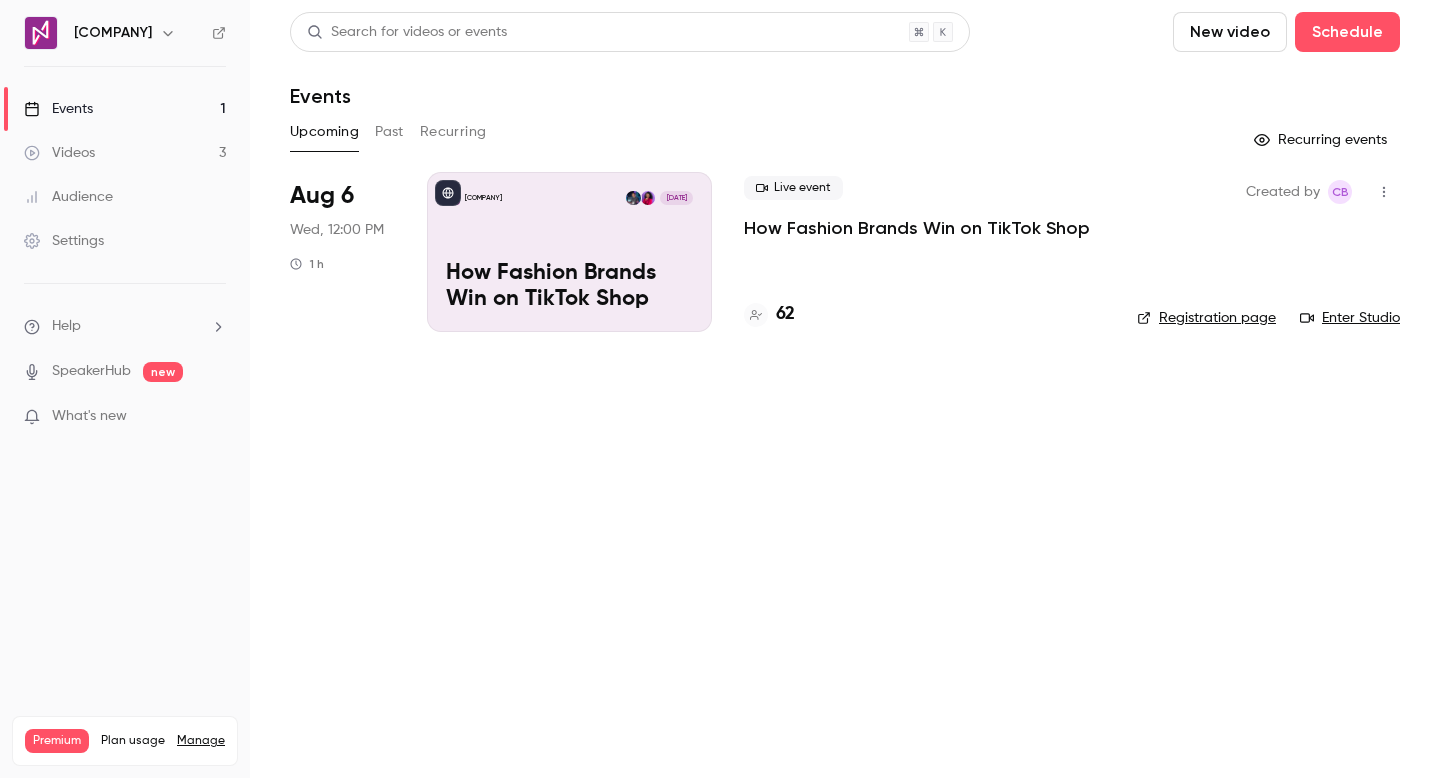 click on "Enter Studio" at bounding box center (1350, 318) 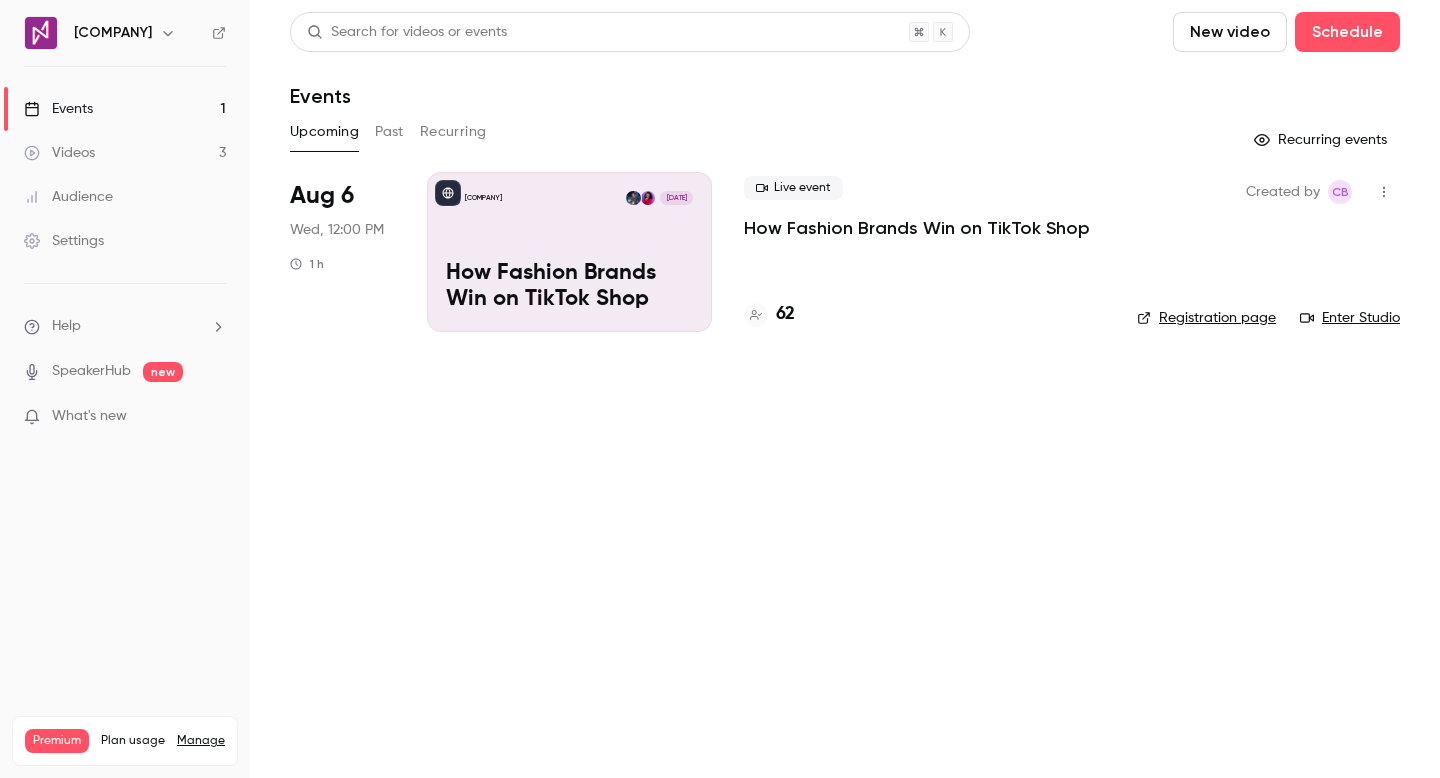 click 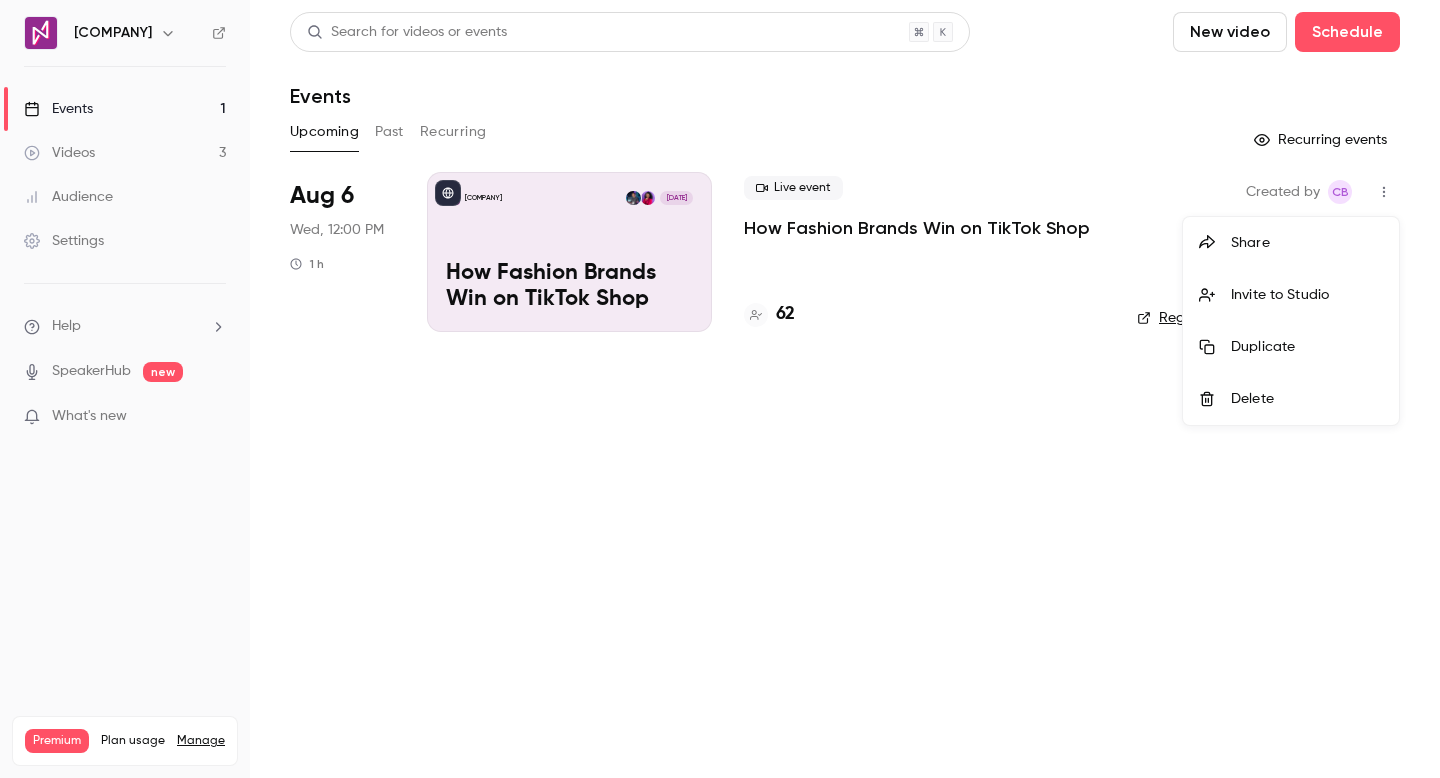 click on "Share" at bounding box center (1307, 243) 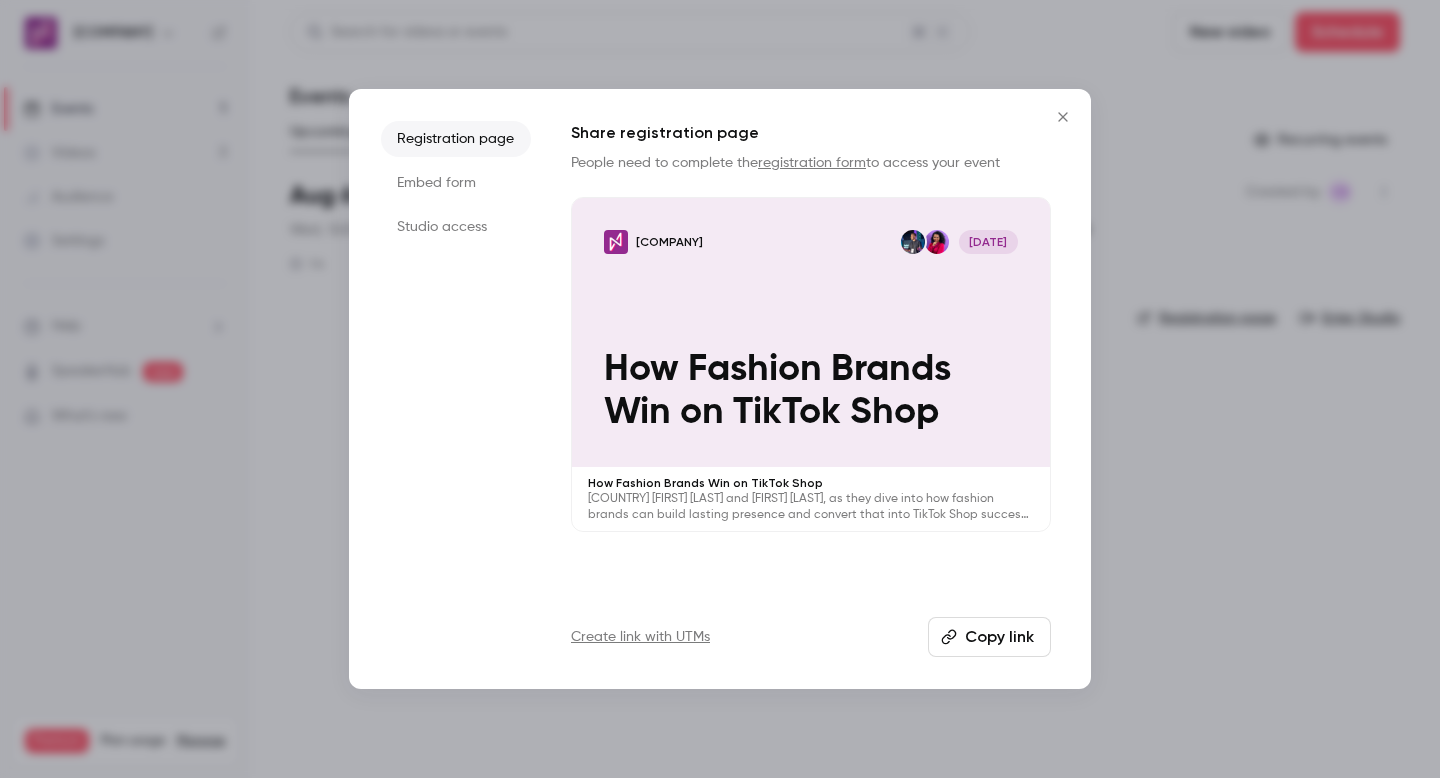 click on "Copy link" at bounding box center (989, 637) 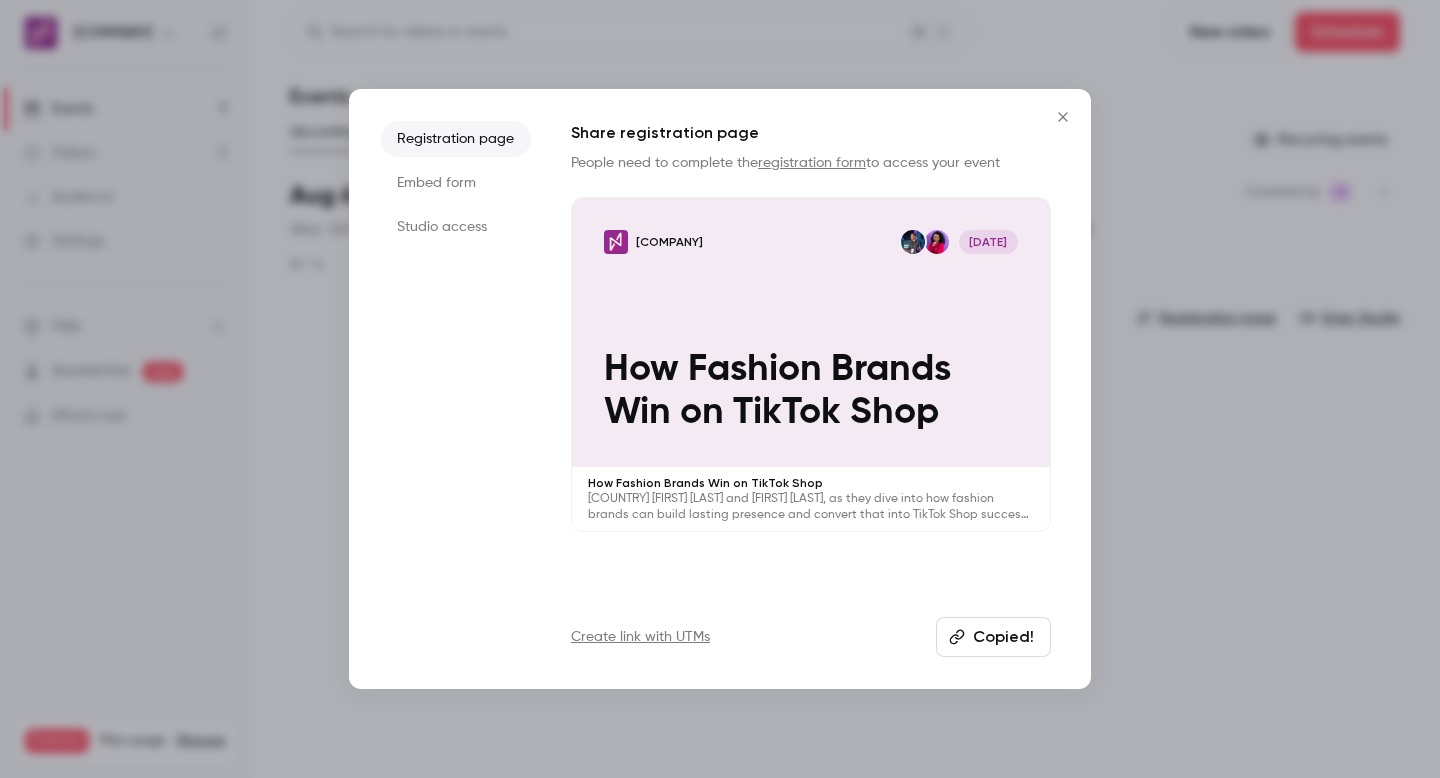 type 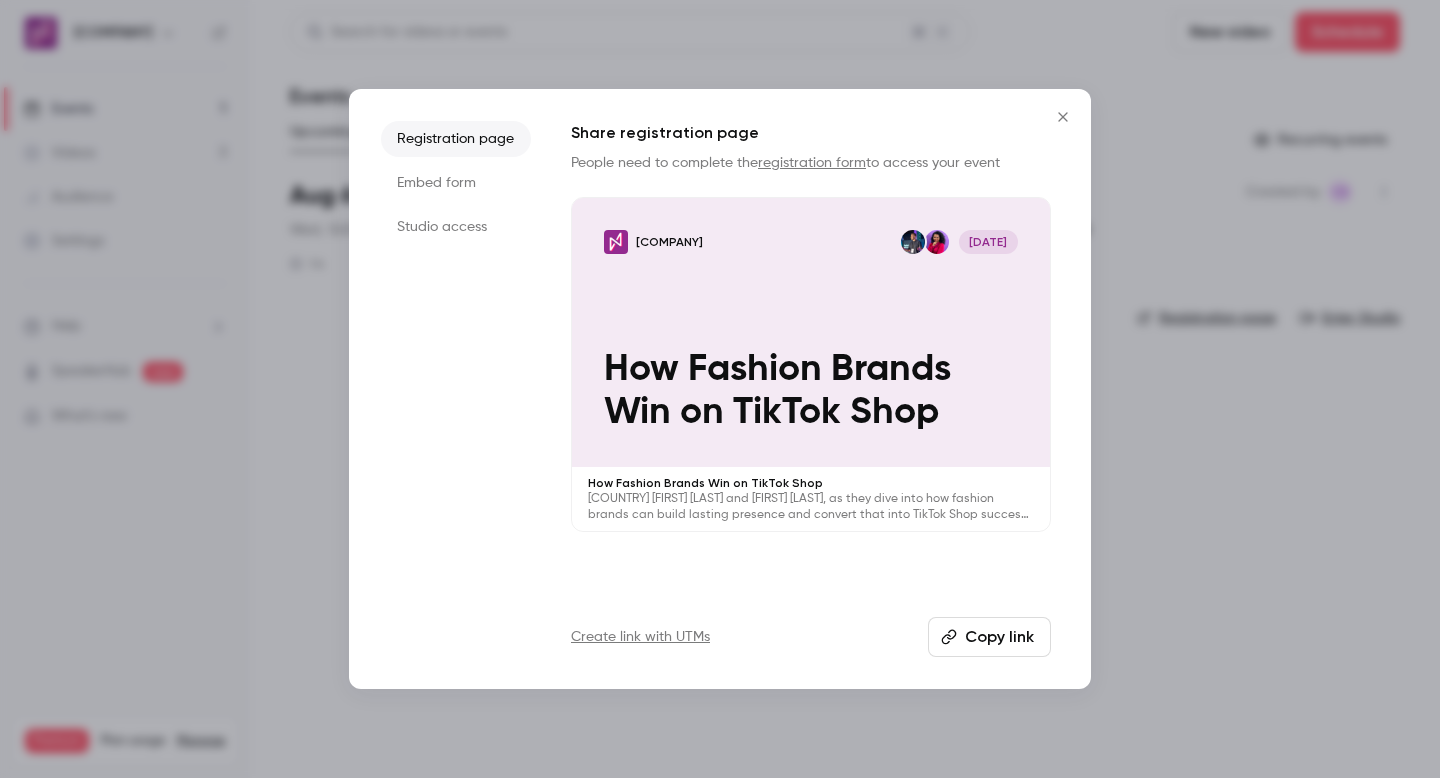 click 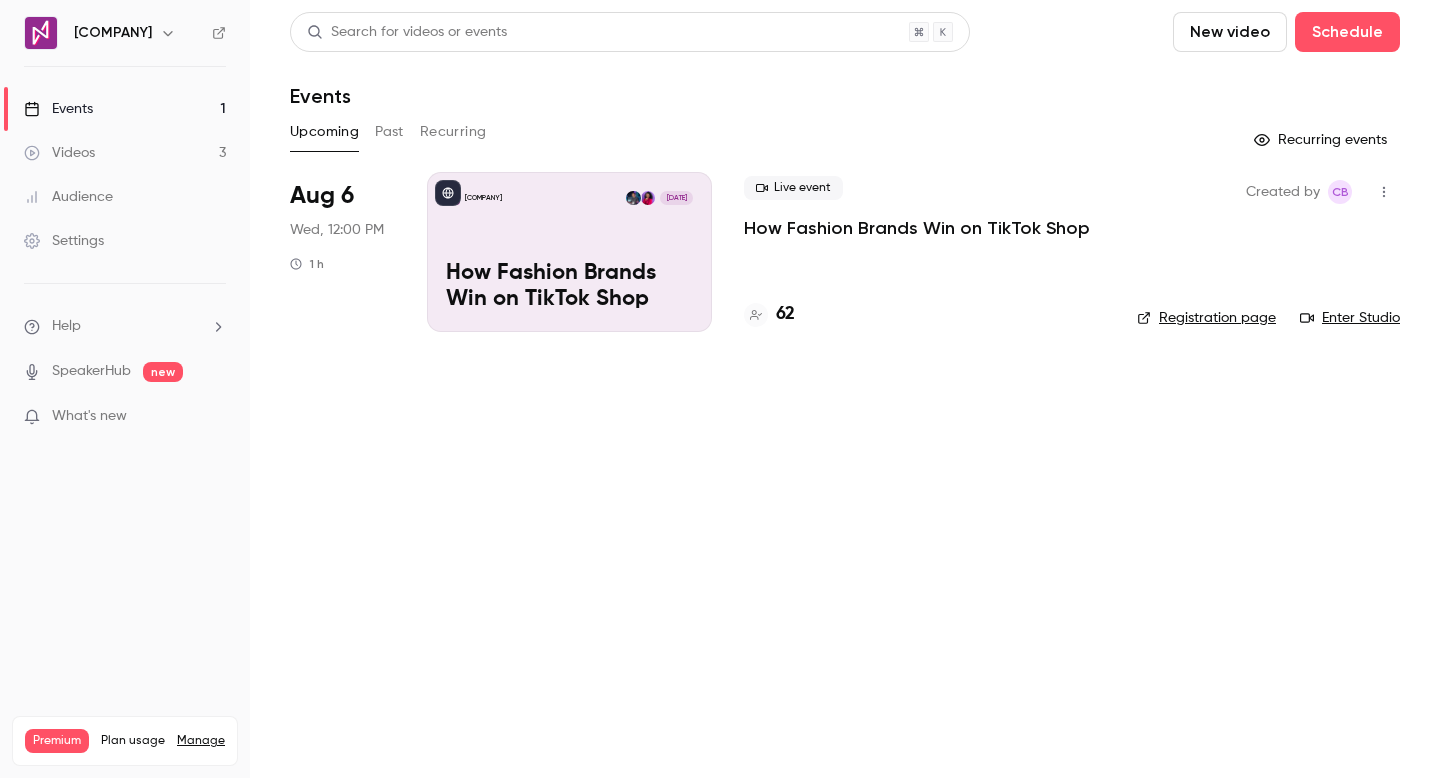 click at bounding box center [1384, 192] 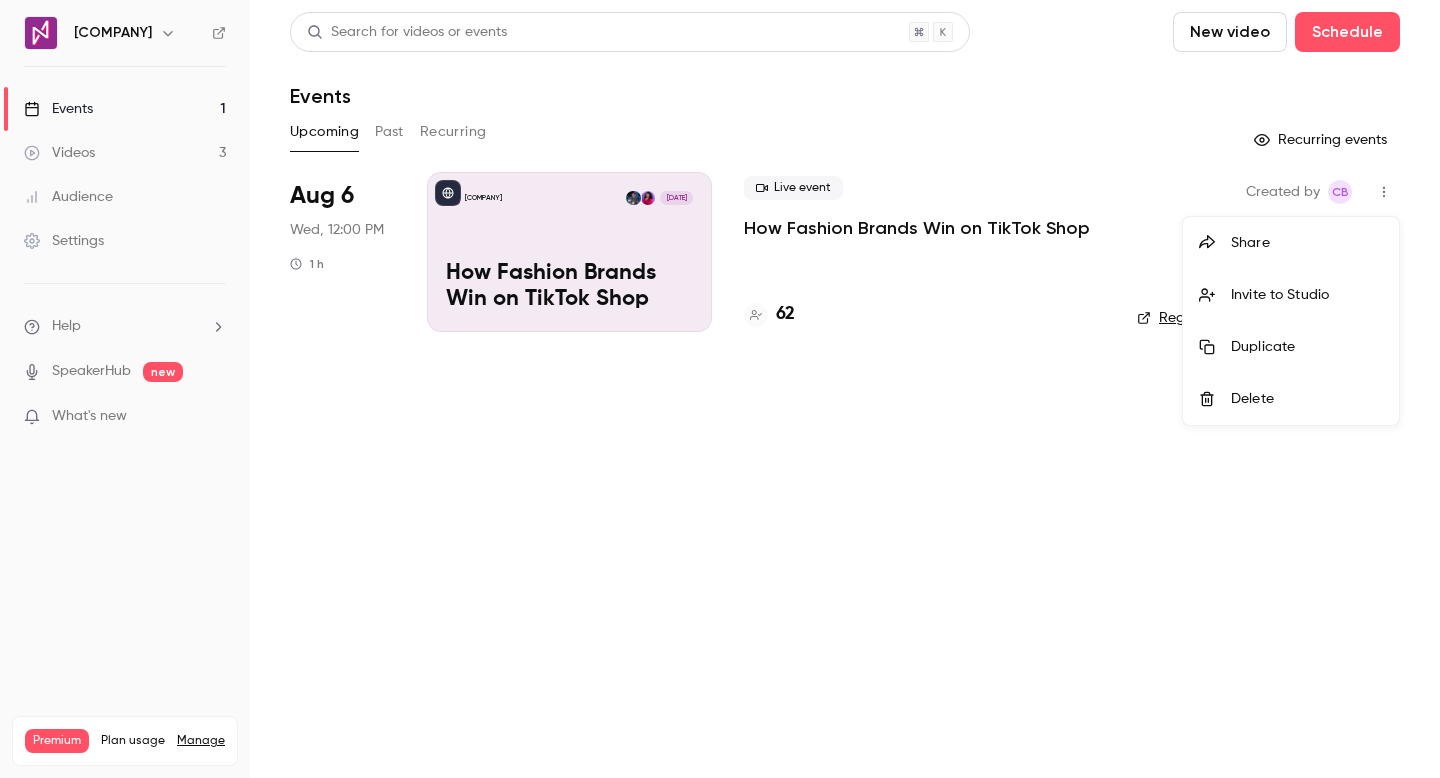 click on "Invite to Studio" at bounding box center [1291, 295] 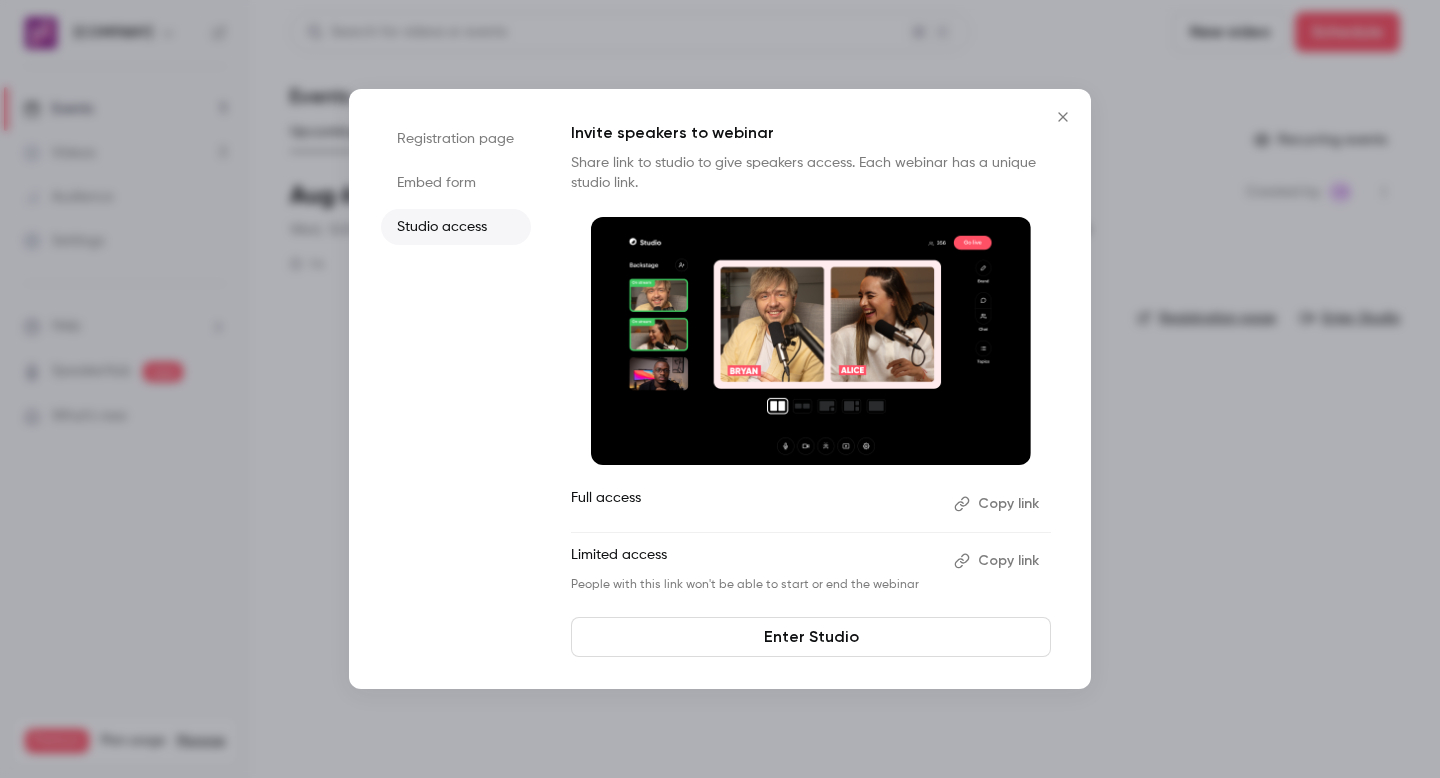 click on "Copy link" at bounding box center (998, 504) 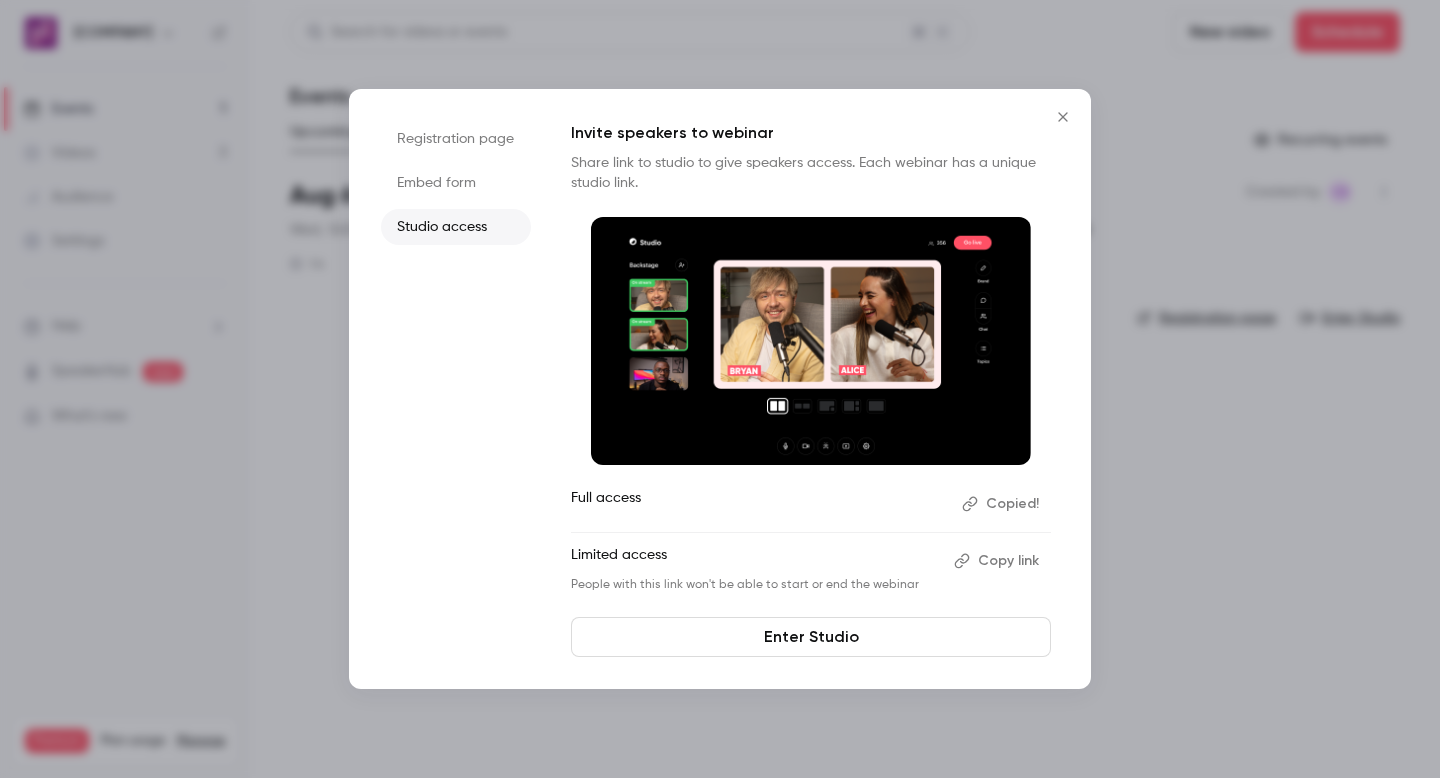 click 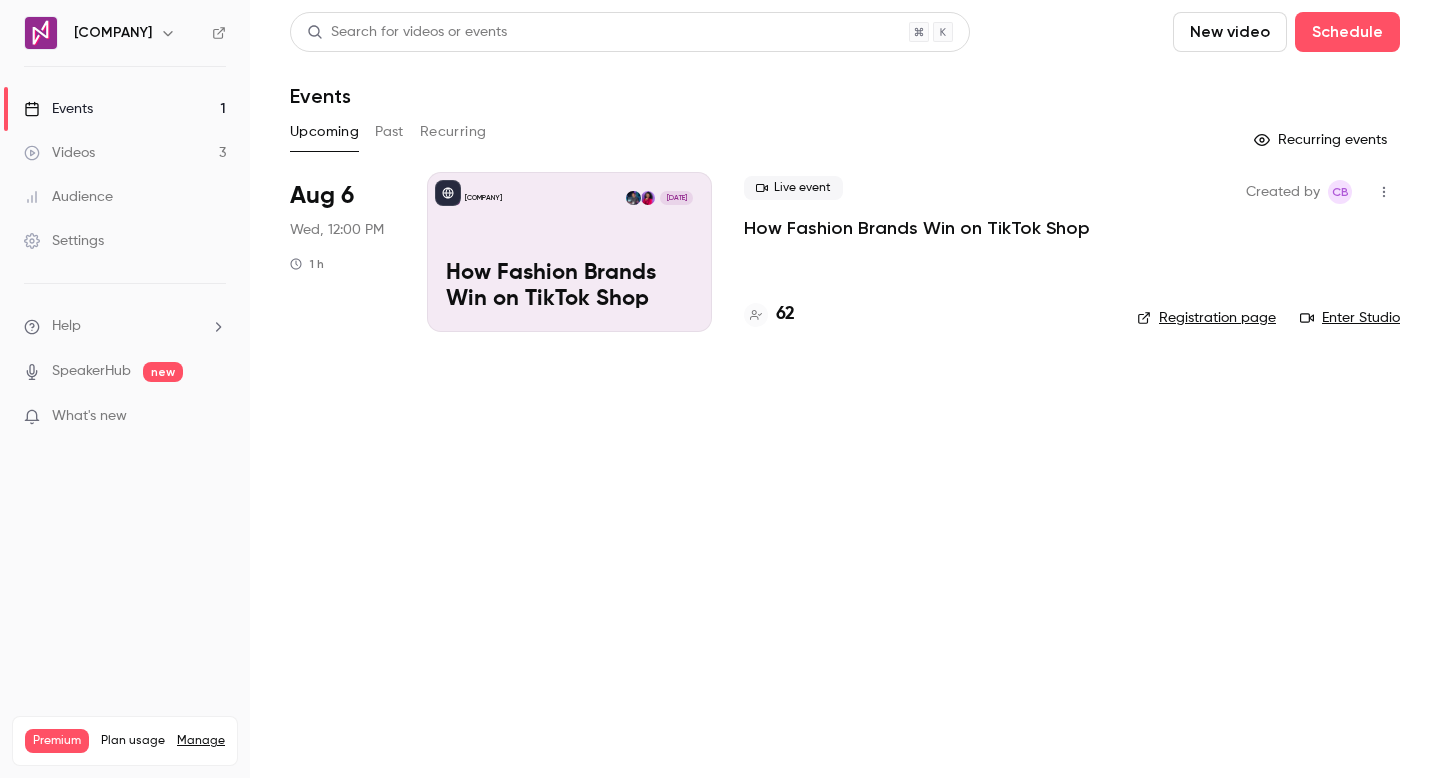 type 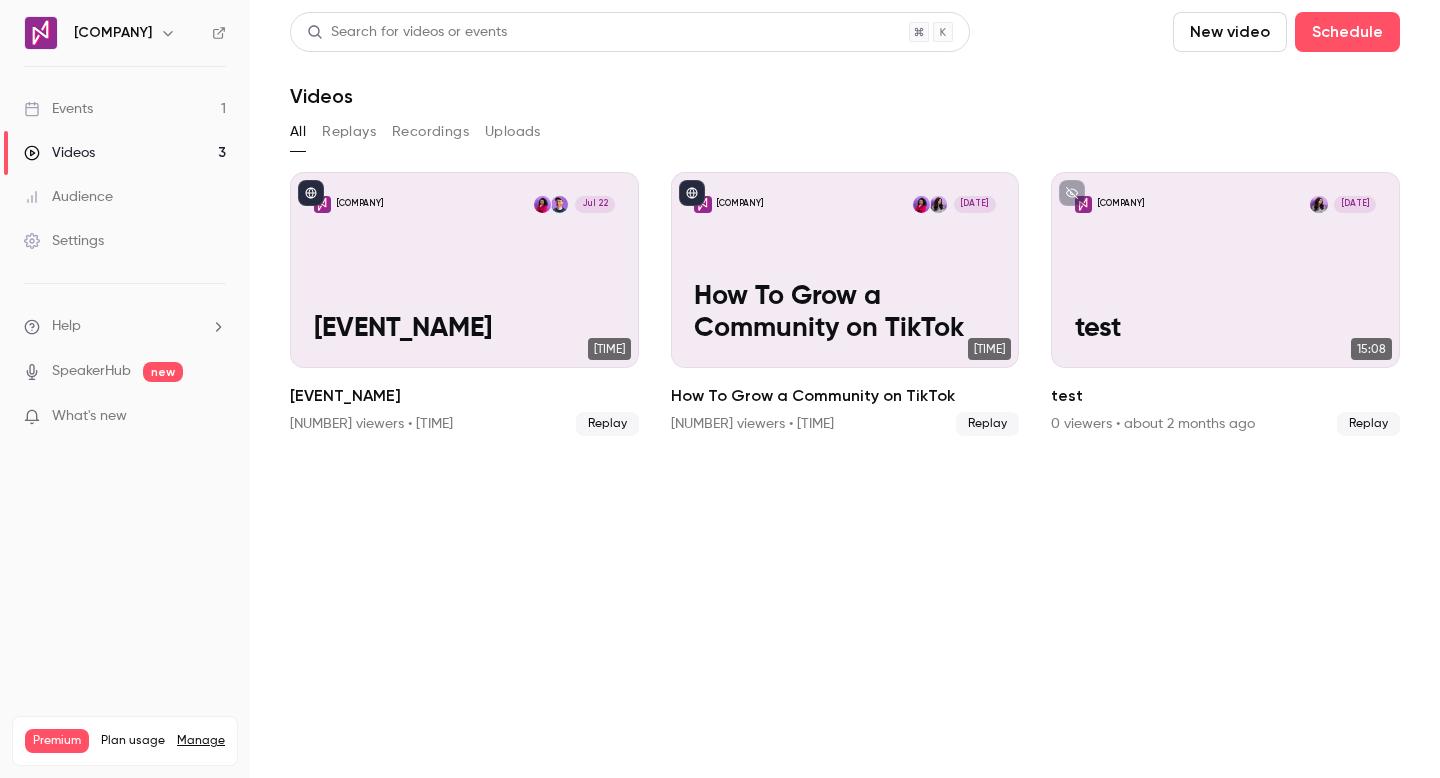 click on "Replays" at bounding box center (349, 132) 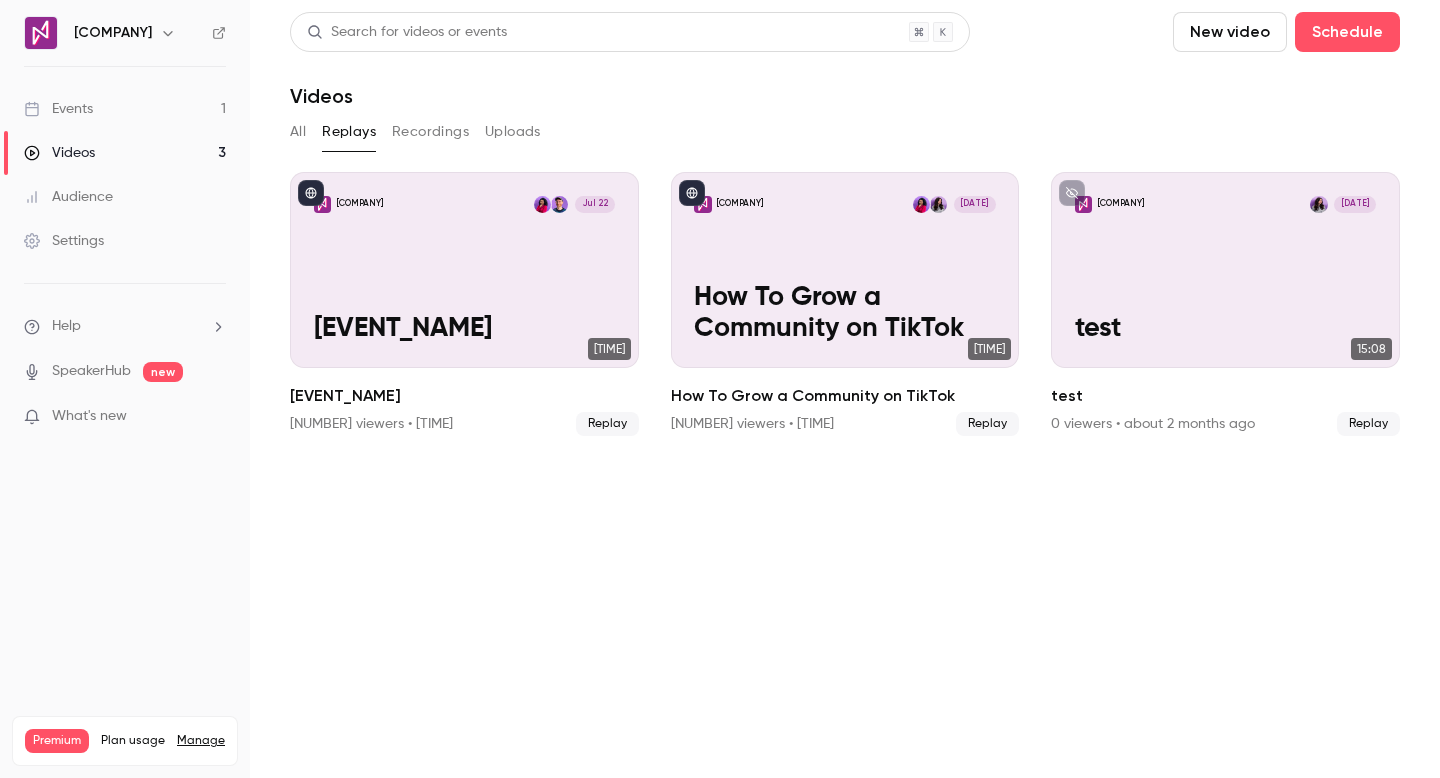 click on "All" at bounding box center [298, 132] 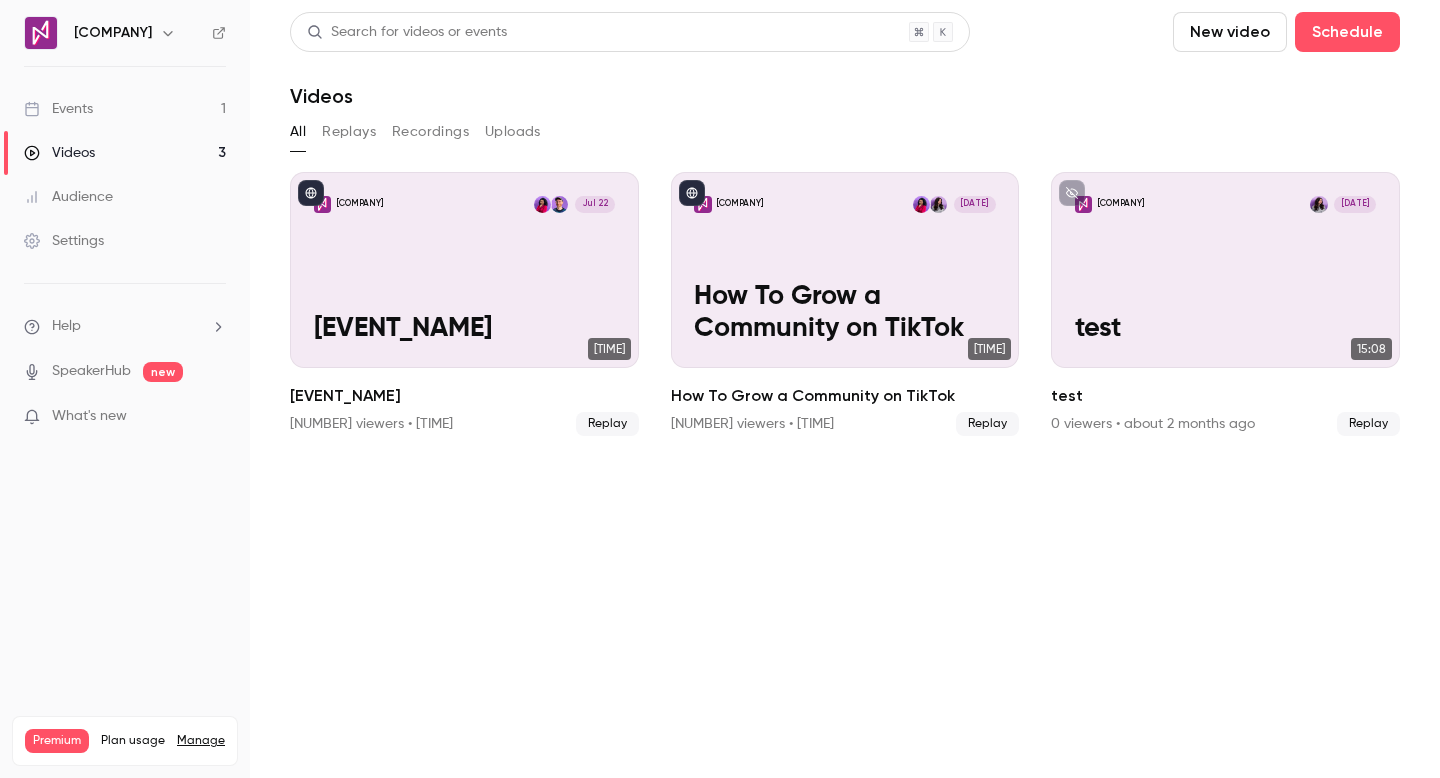 click on "Events 1" at bounding box center (125, 109) 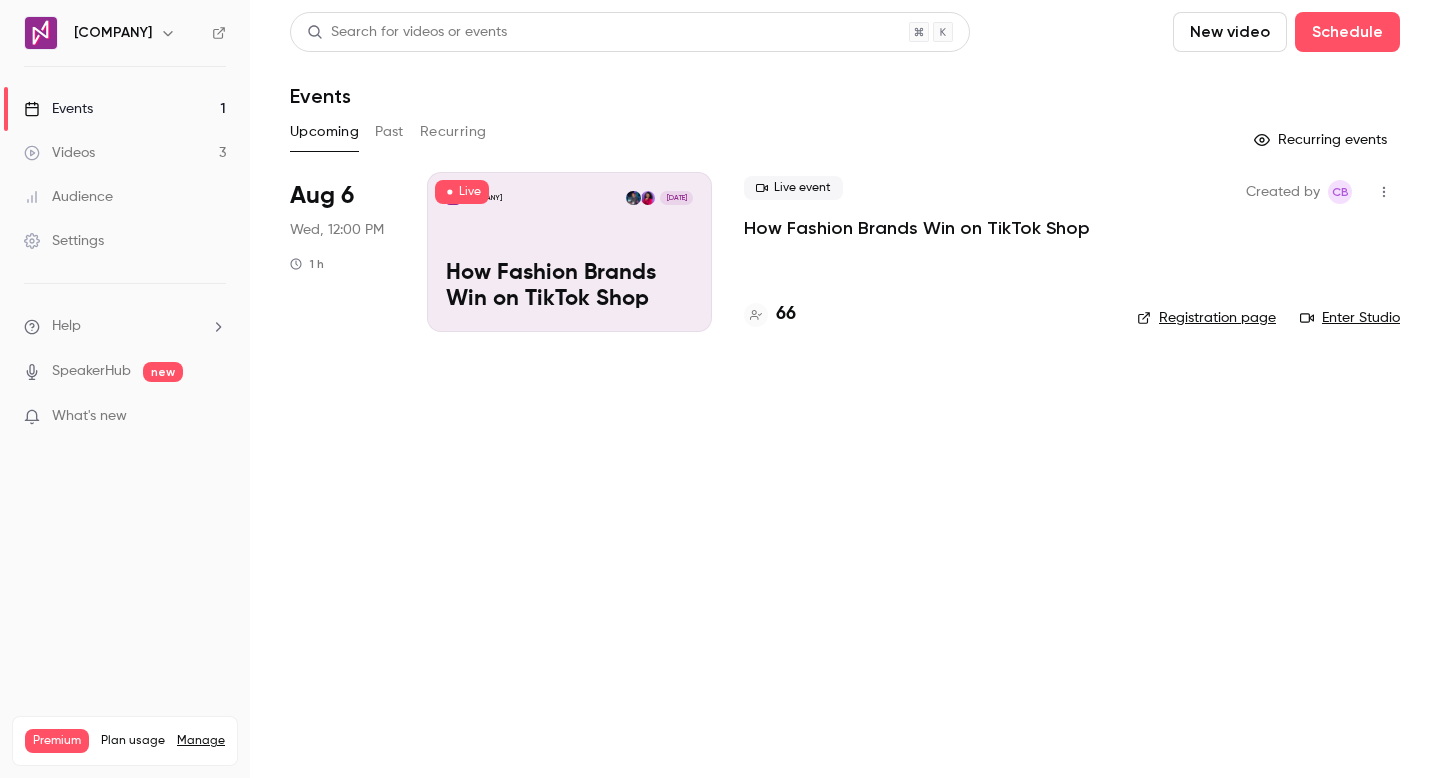 click 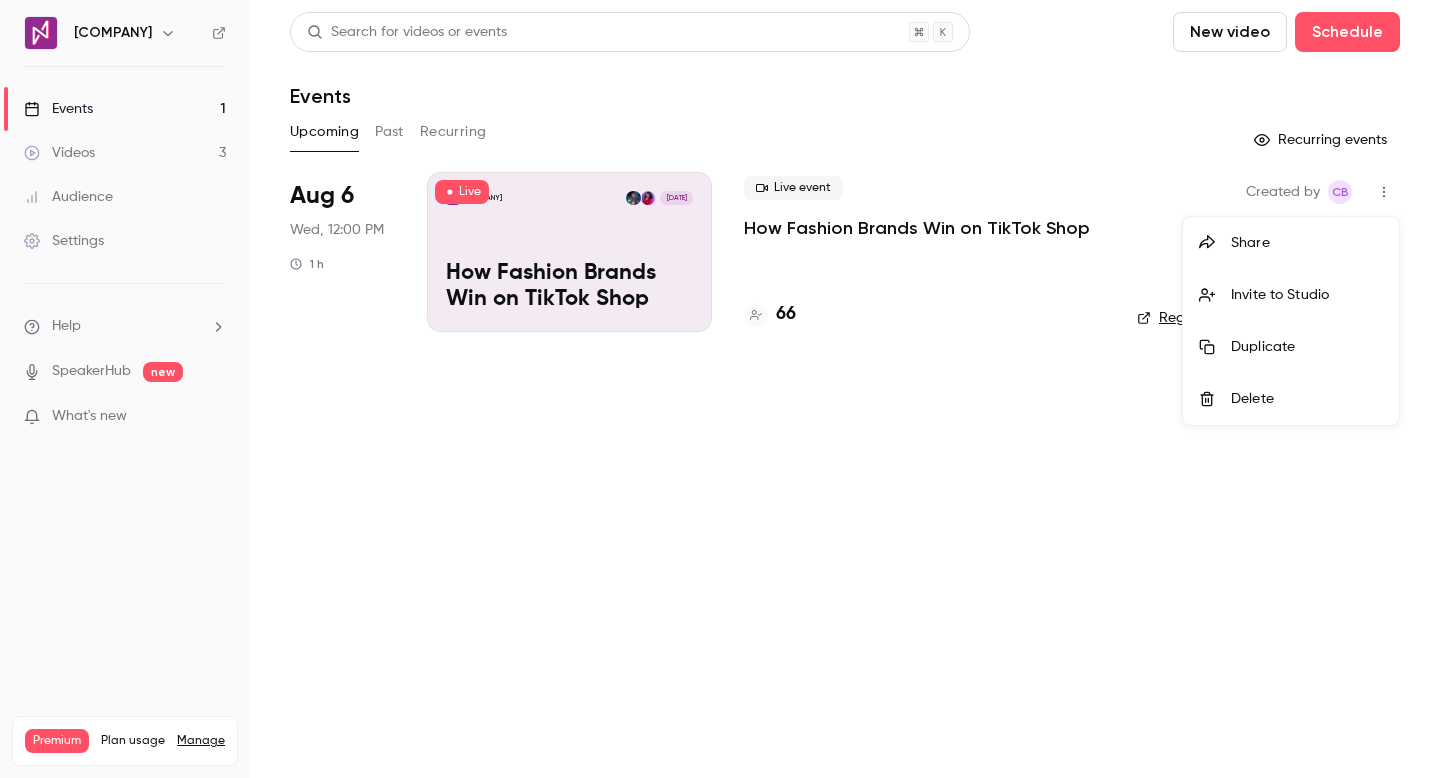click at bounding box center [720, 389] 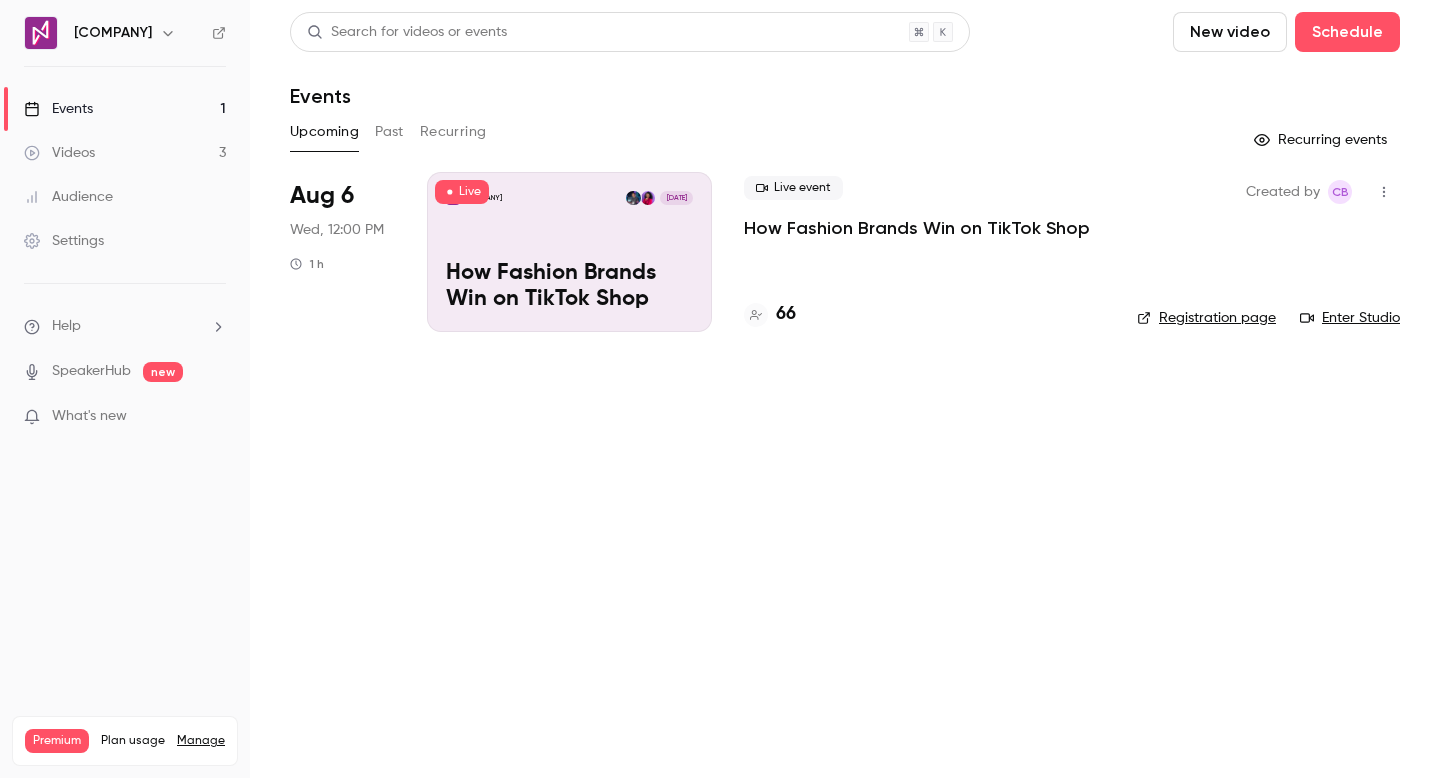 click on "Past" at bounding box center [389, 132] 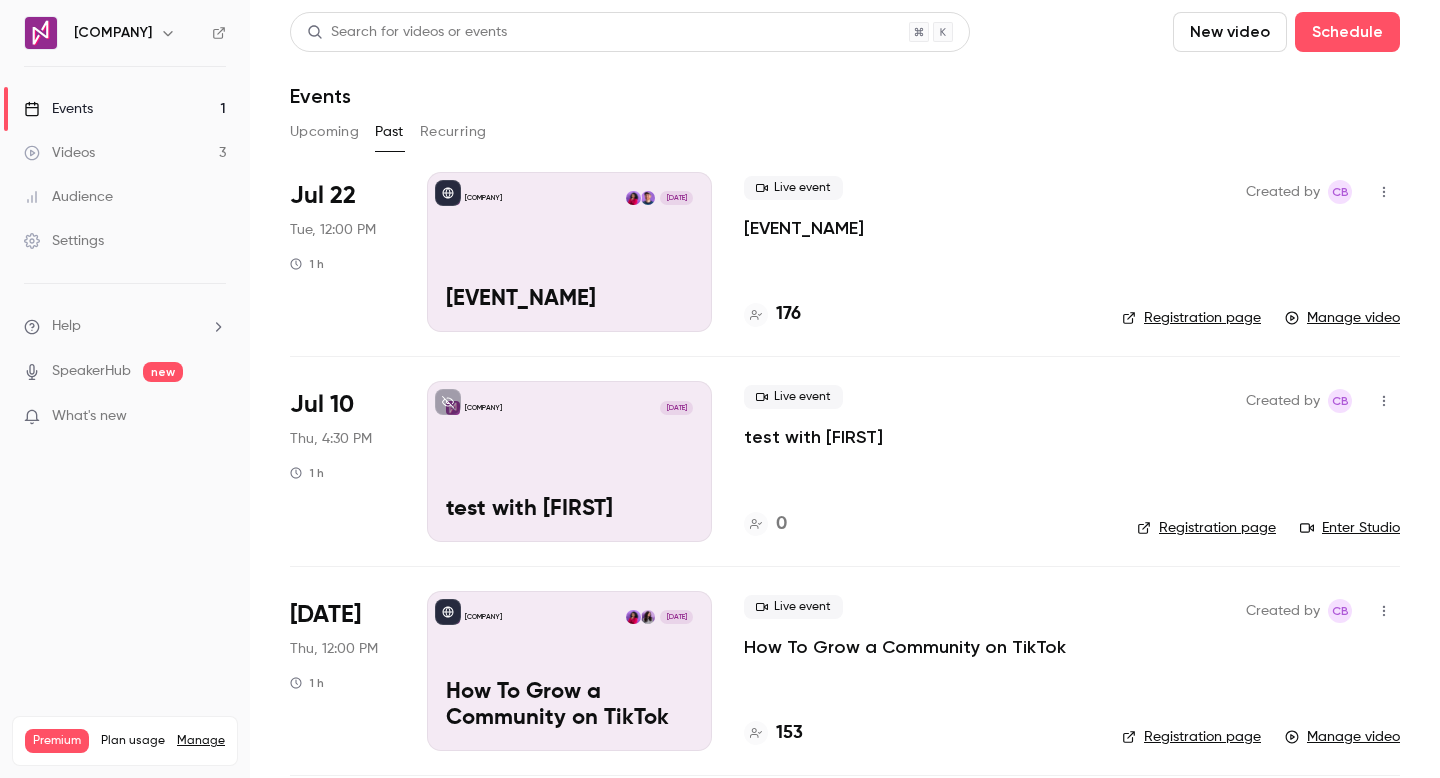 click on "Jul 22 Tue, 12:00 PM 1 h Nonsensical Jul 22, 12:00 PM How To Build Brands Organically on TikTok Live event How To Build Brands Organically on TikTok 176 Created by CB Registration page Manage video" at bounding box center (845, 264) 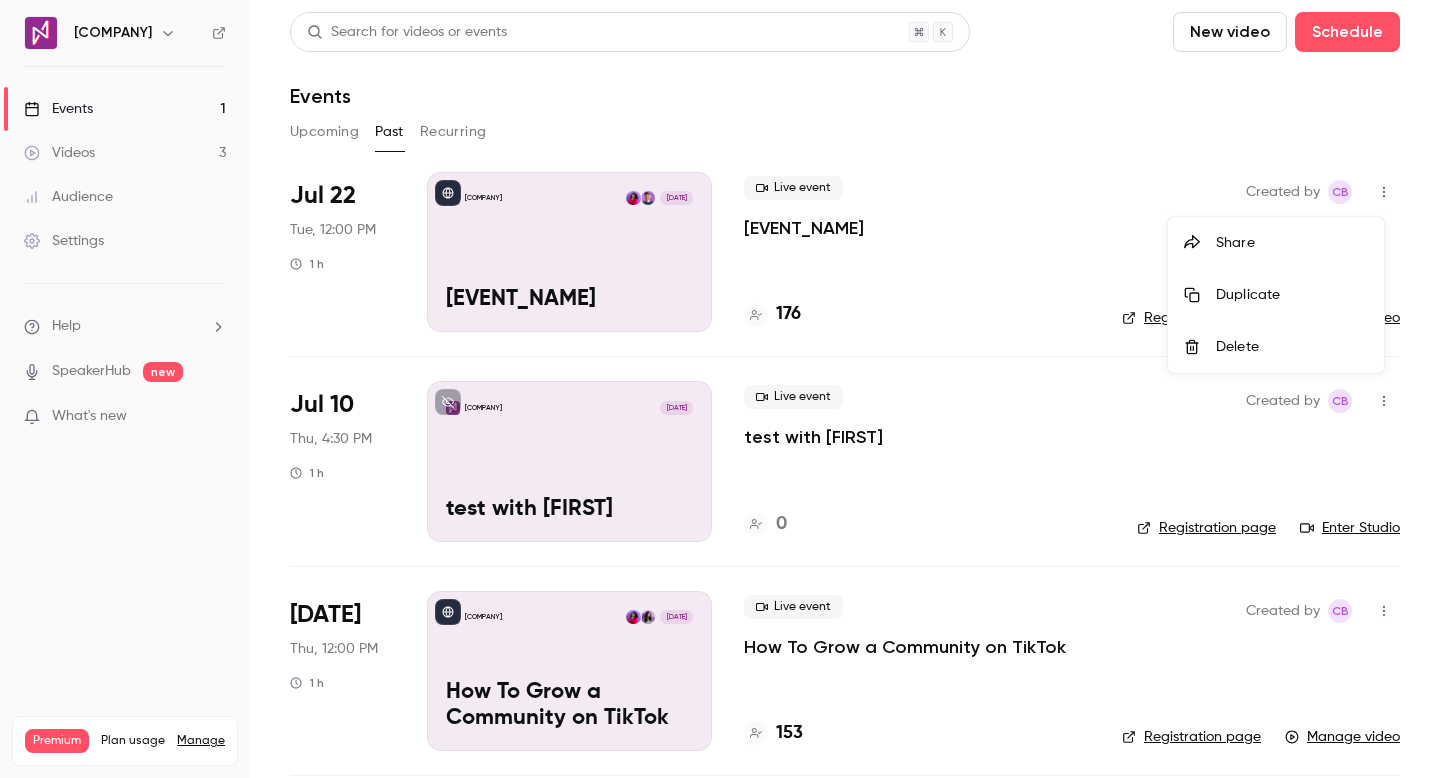 click at bounding box center (720, 389) 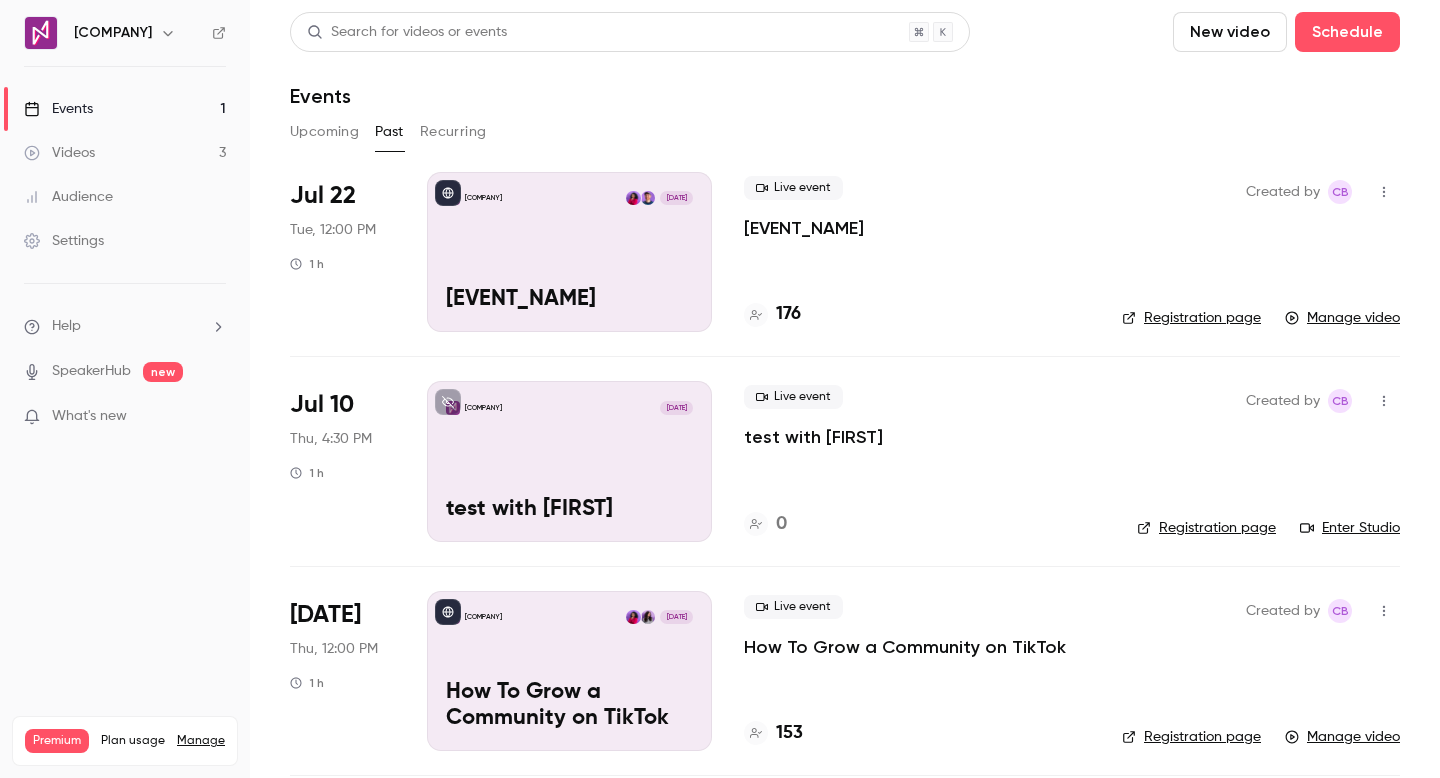 click on "Nonsensical Jul 22, 12:00 PM How To Build Brands Organically on TikTok" at bounding box center (569, 252) 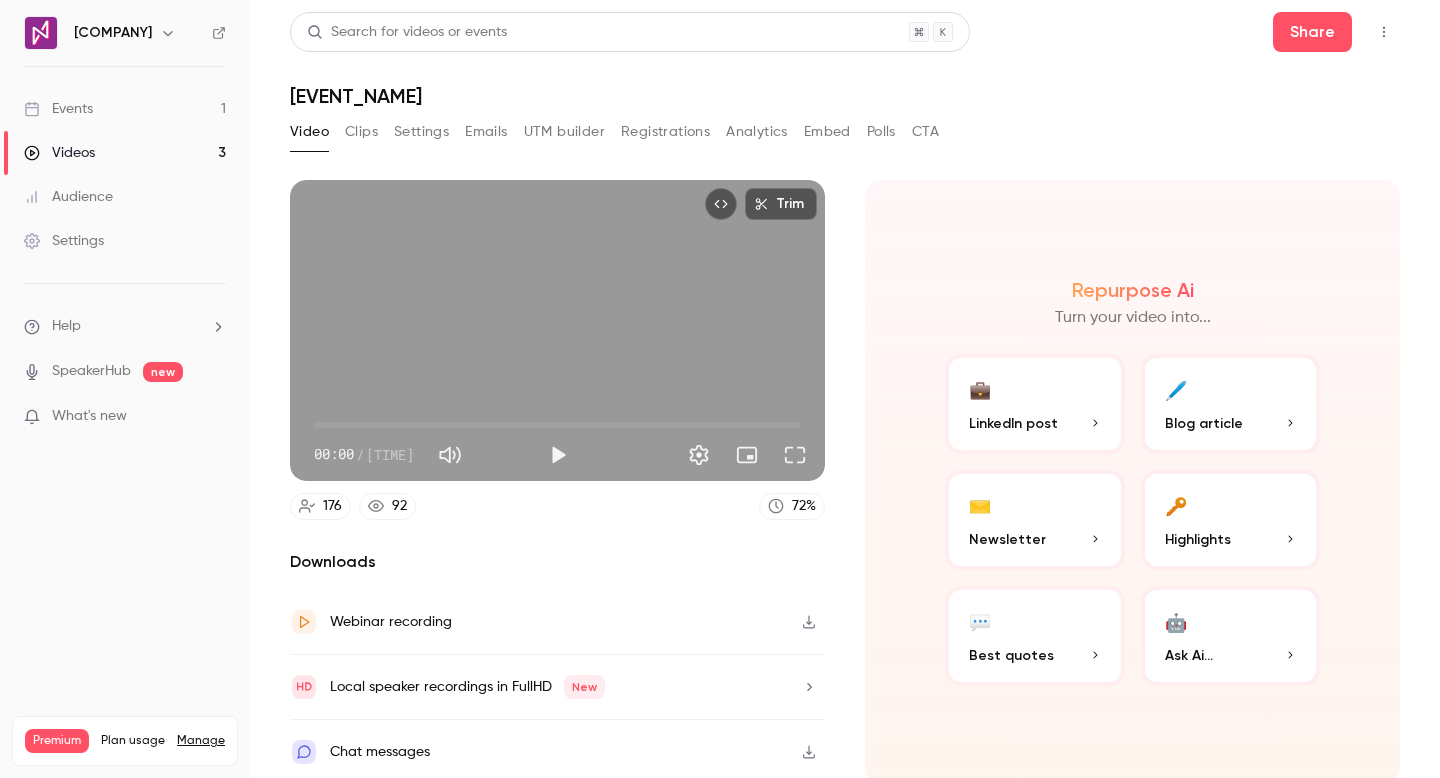 click on "Settings" at bounding box center (125, 241) 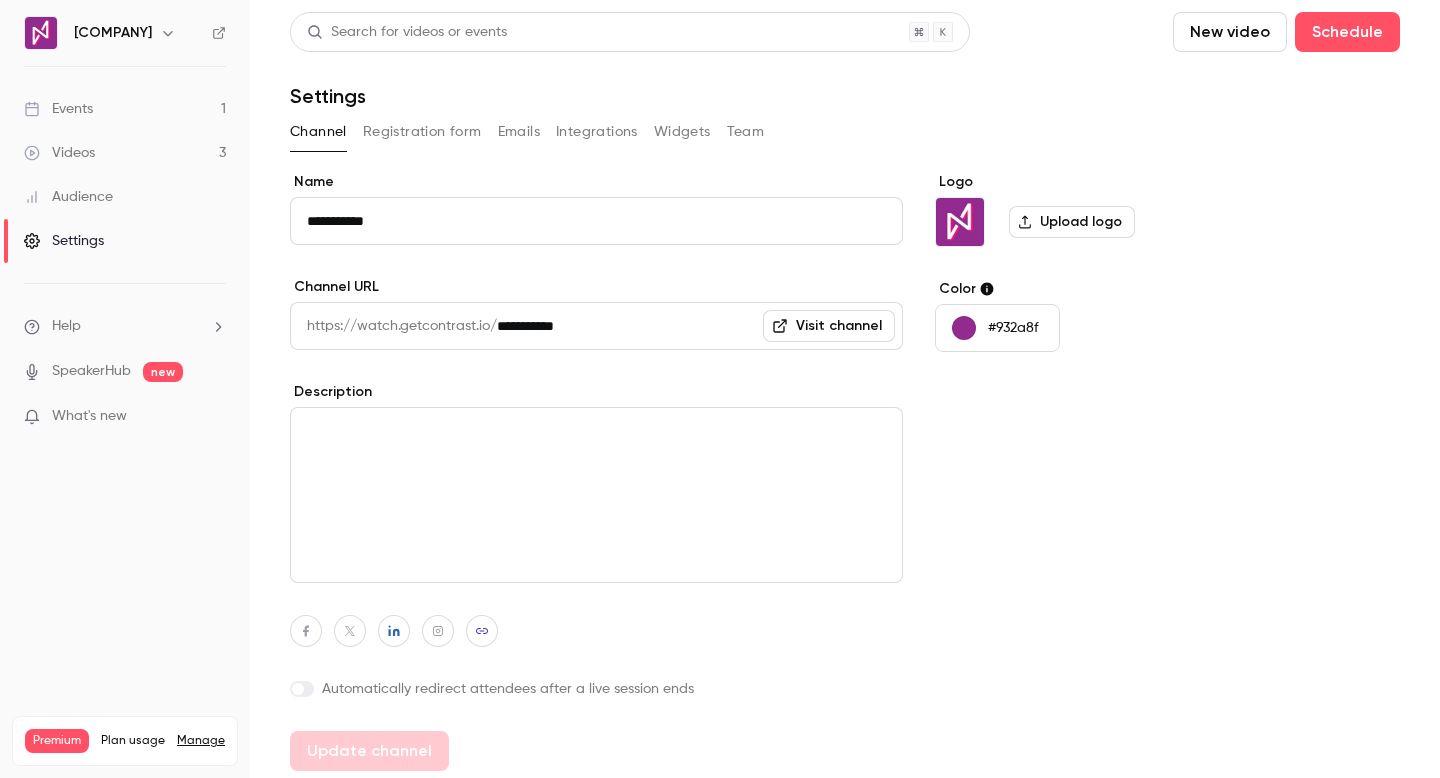 click on "Registration form" at bounding box center (422, 132) 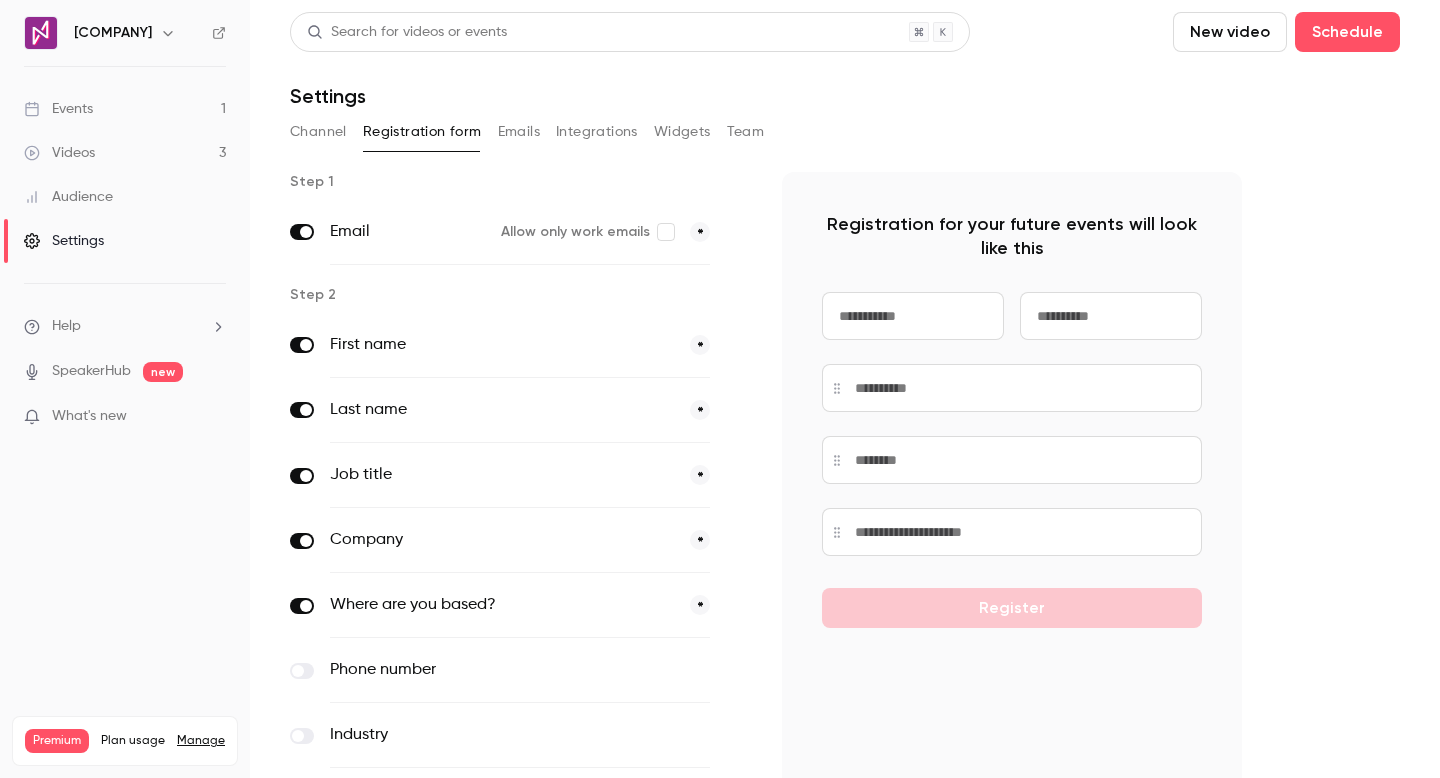 click on "Emails" at bounding box center [519, 132] 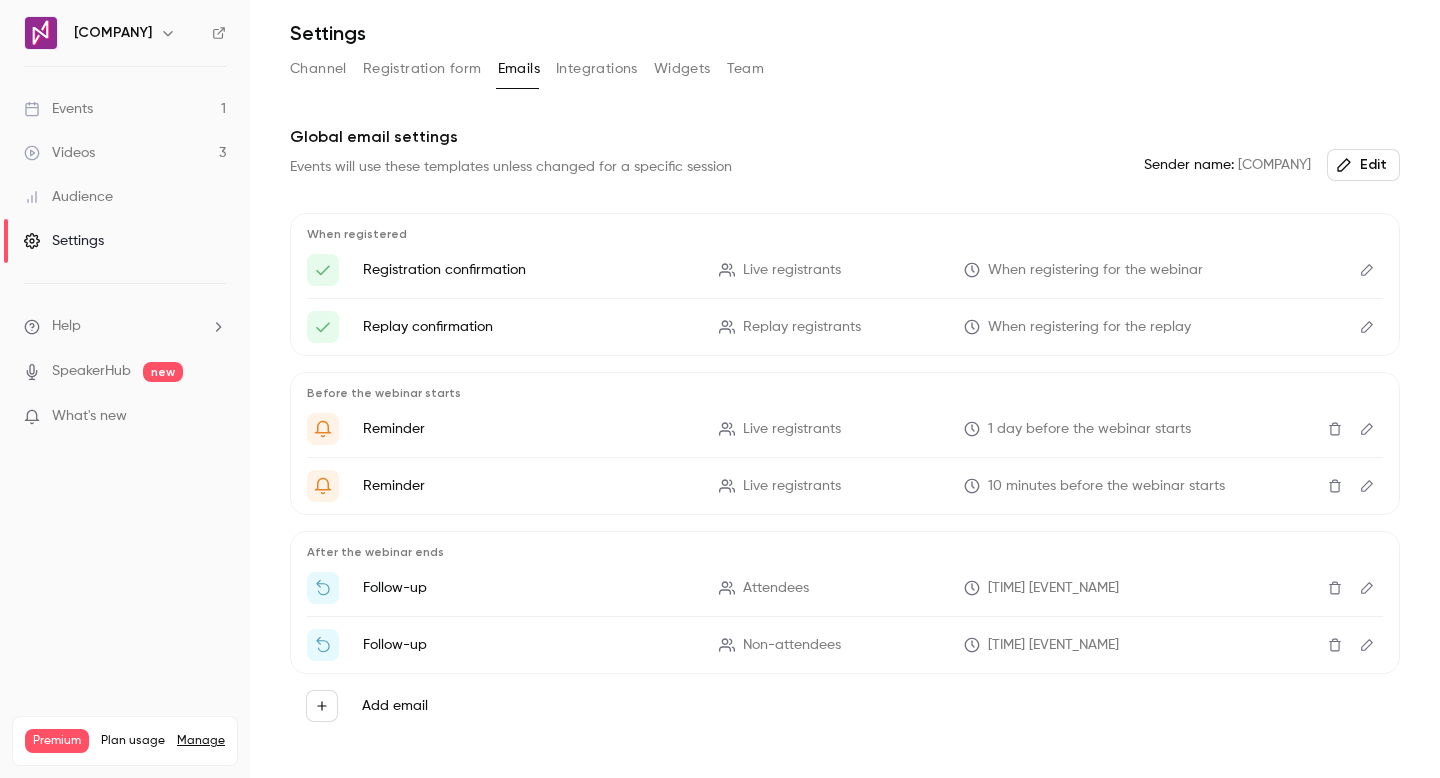 scroll, scrollTop: 107, scrollLeft: 0, axis: vertical 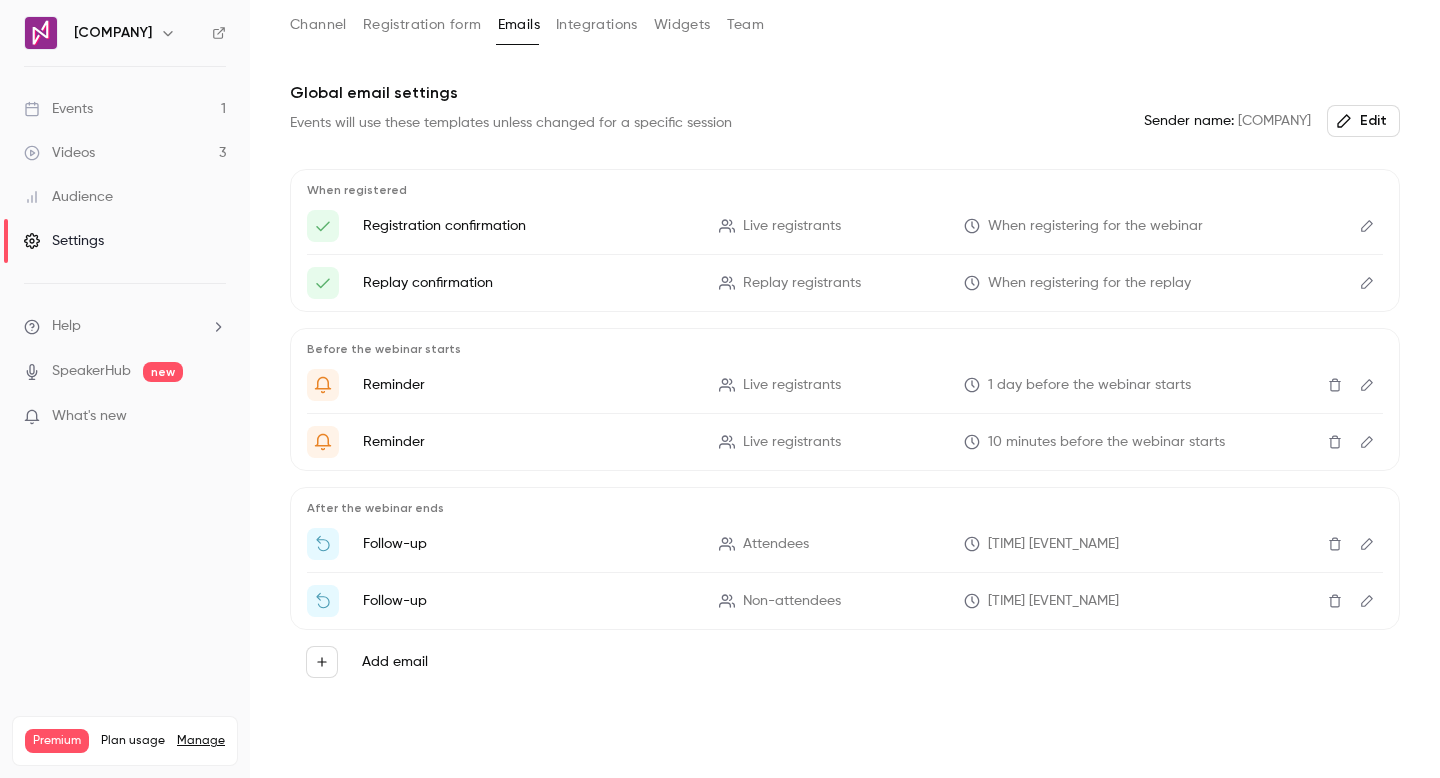 click on "Events 1" at bounding box center (125, 109) 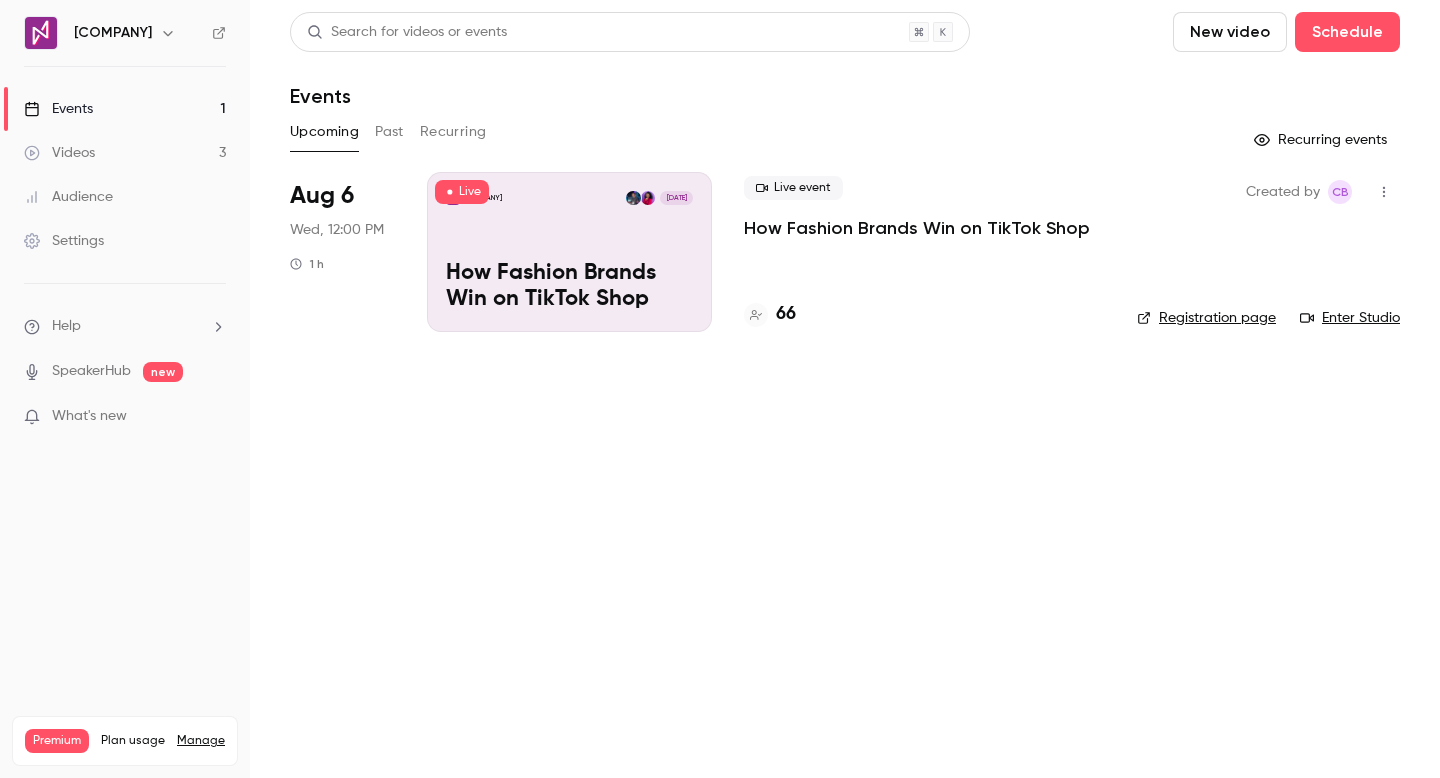 click on "66" at bounding box center (924, 314) 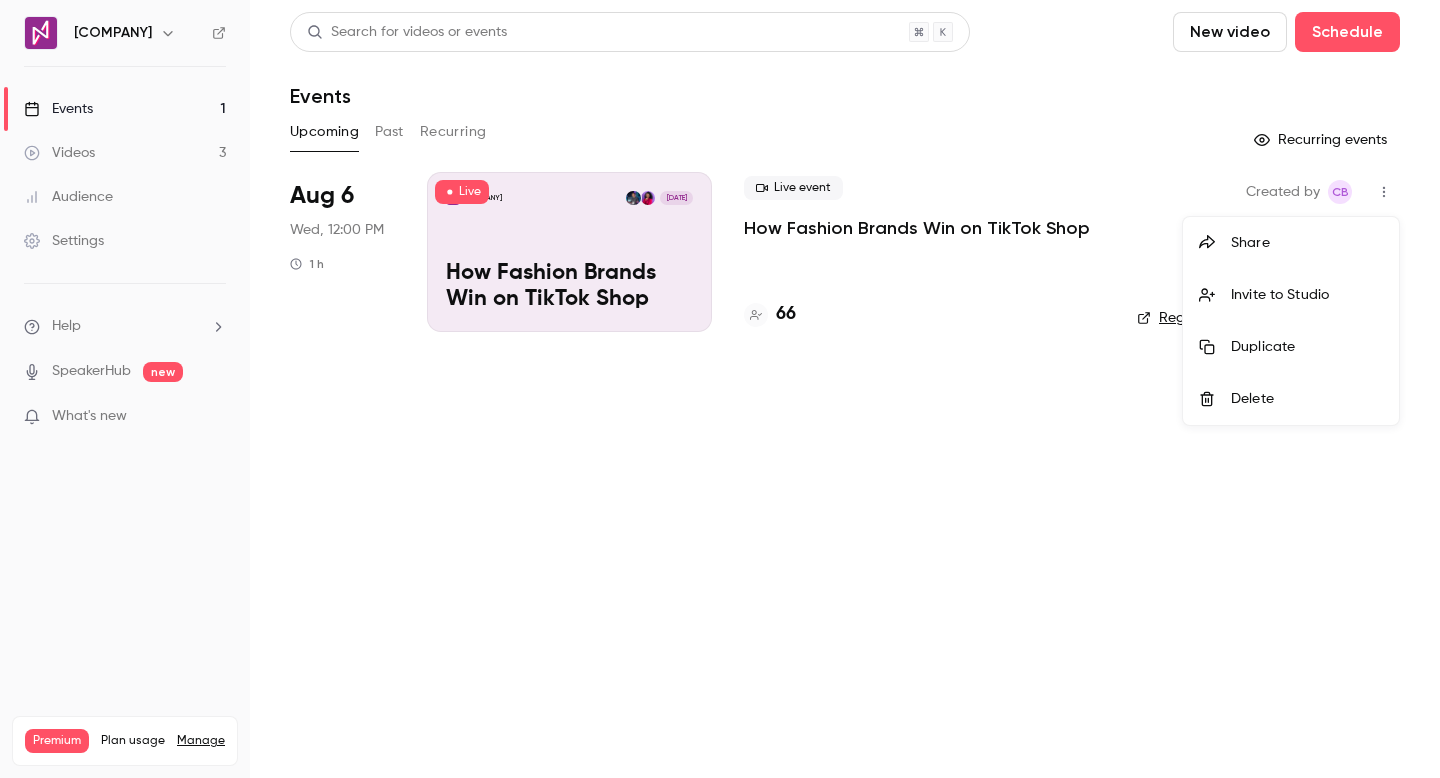 click at bounding box center (720, 389) 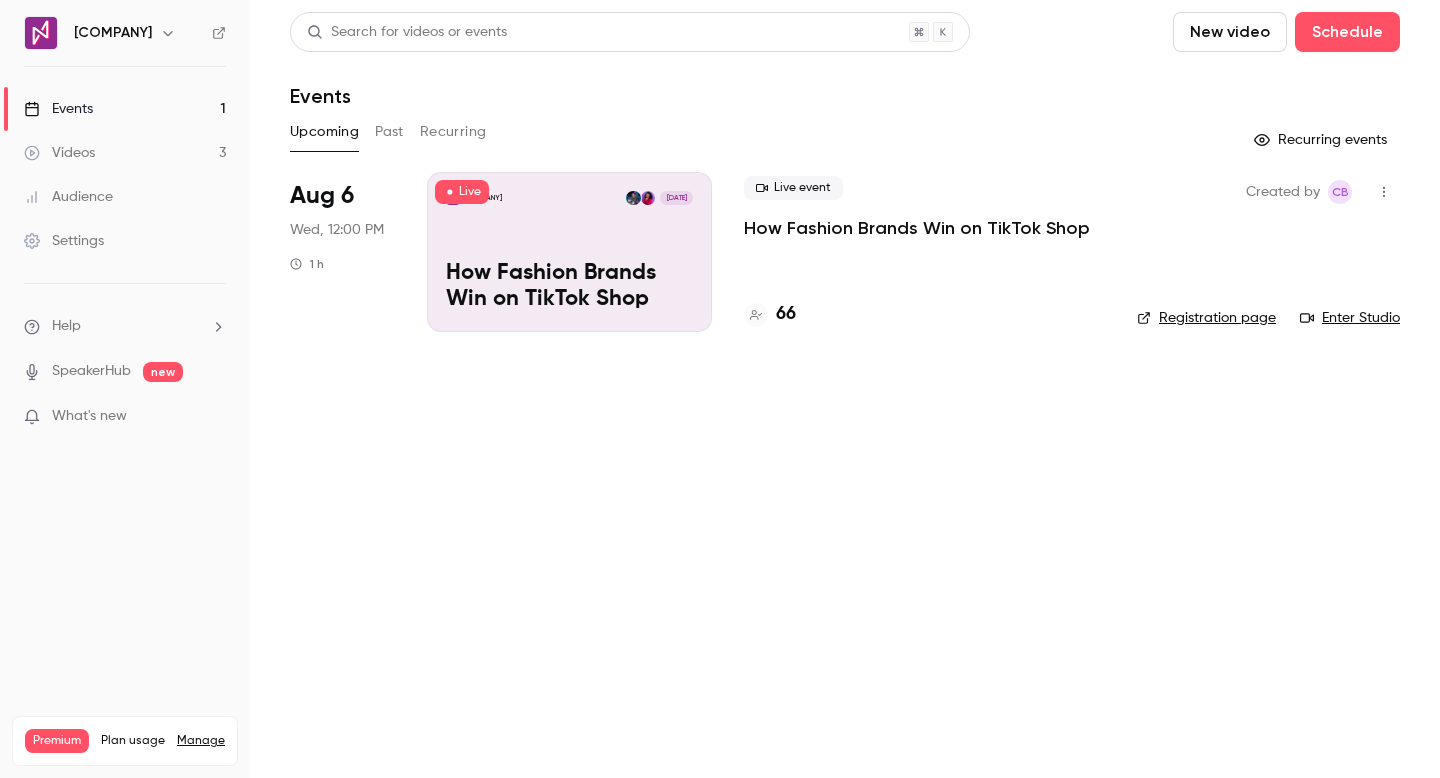 click on "How Fashion Brands Win on TikTok Shop" at bounding box center [569, 287] 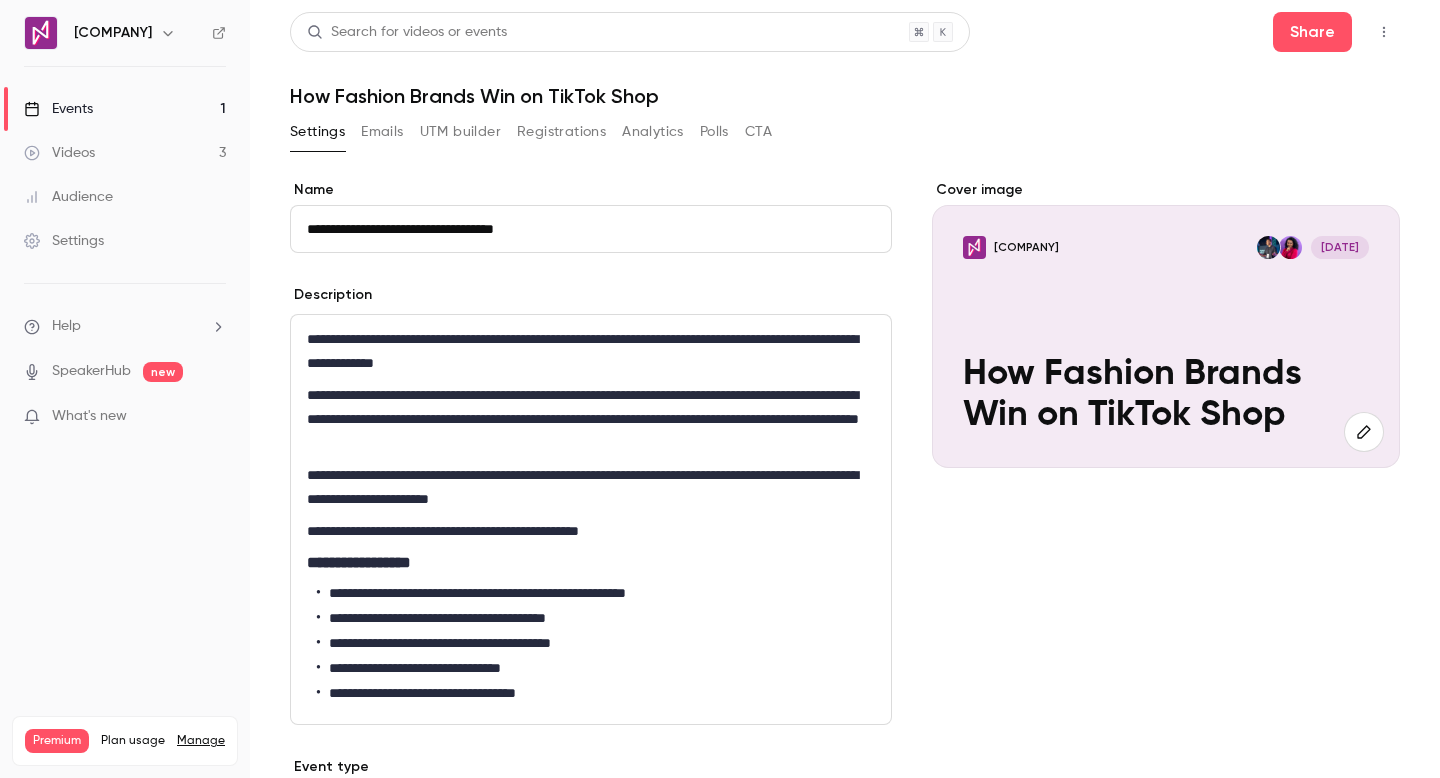 click on "UTM builder" at bounding box center (460, 132) 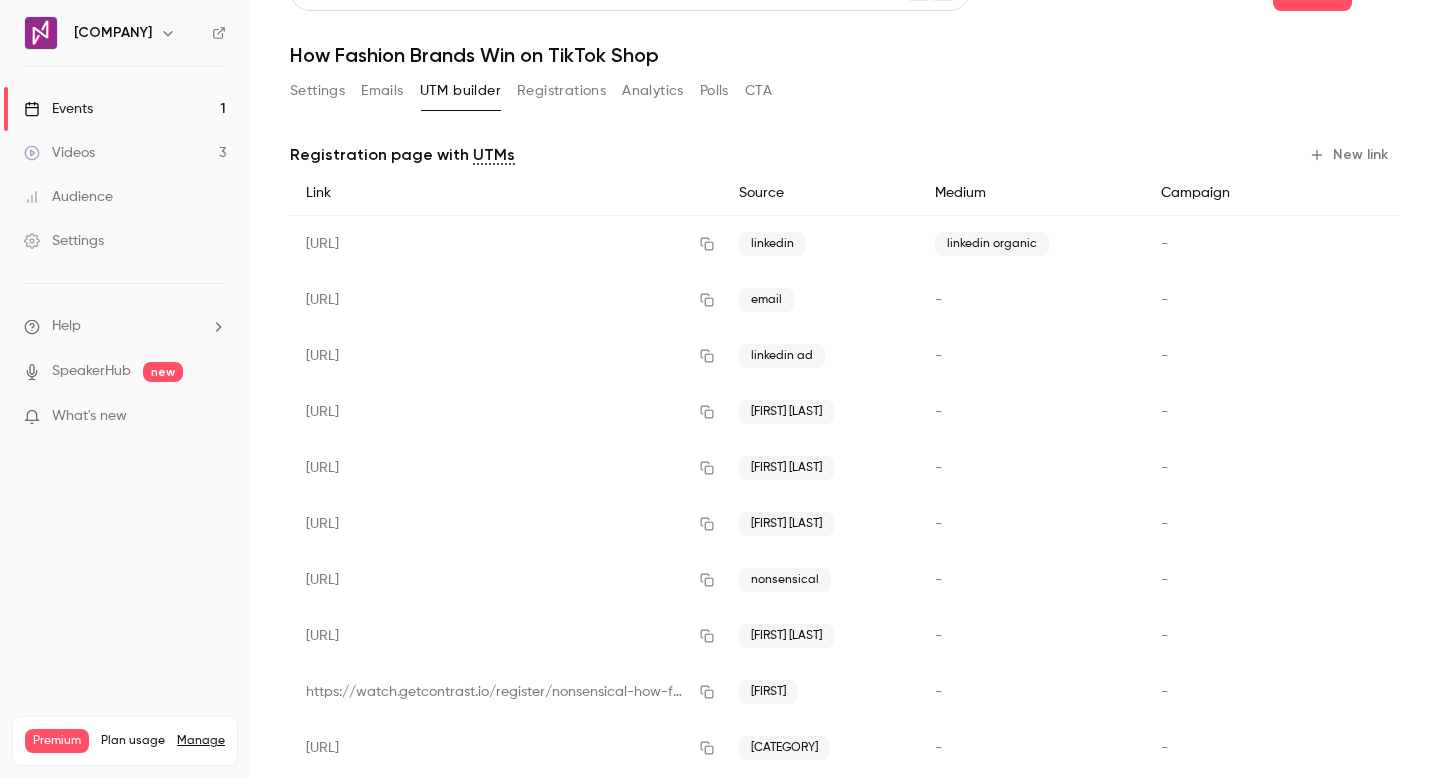scroll, scrollTop: 139, scrollLeft: 0, axis: vertical 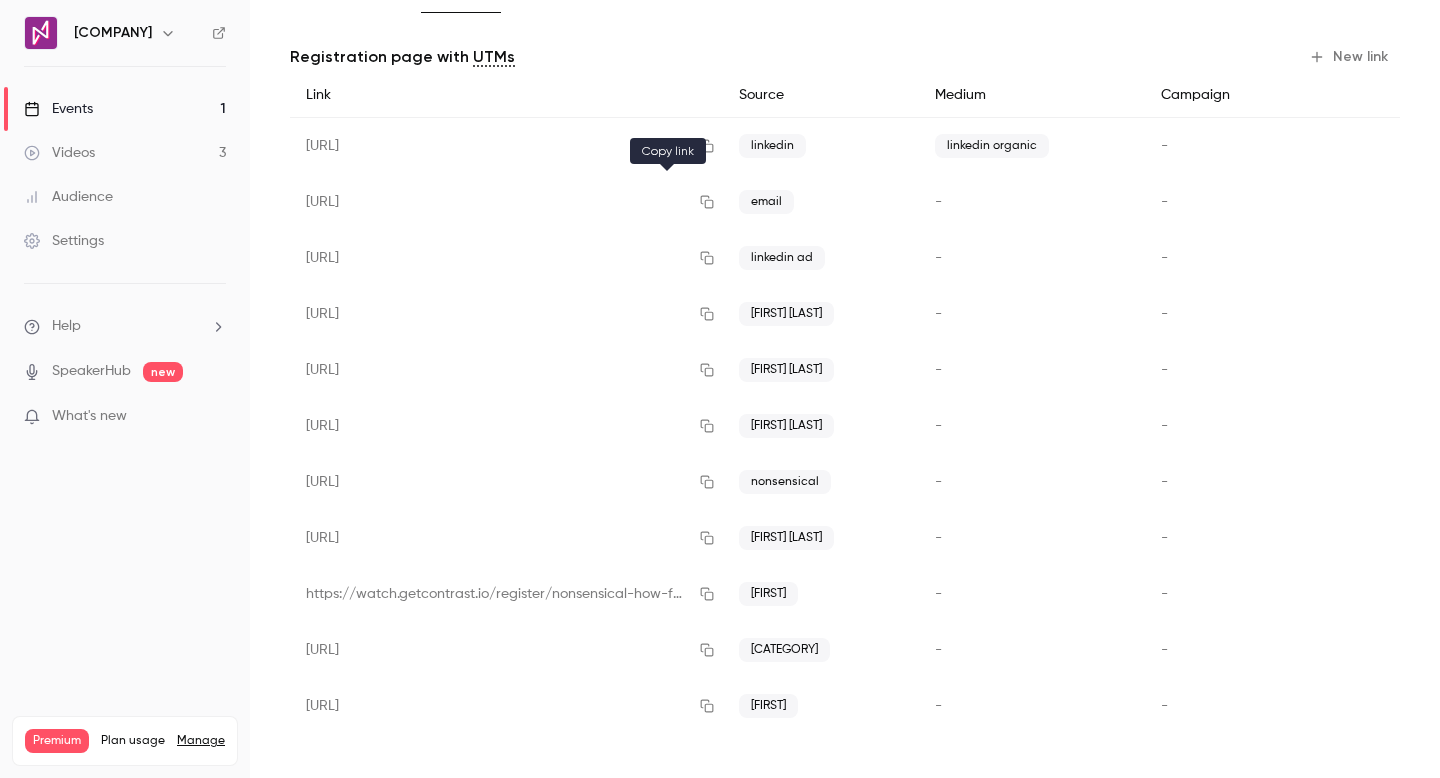 click 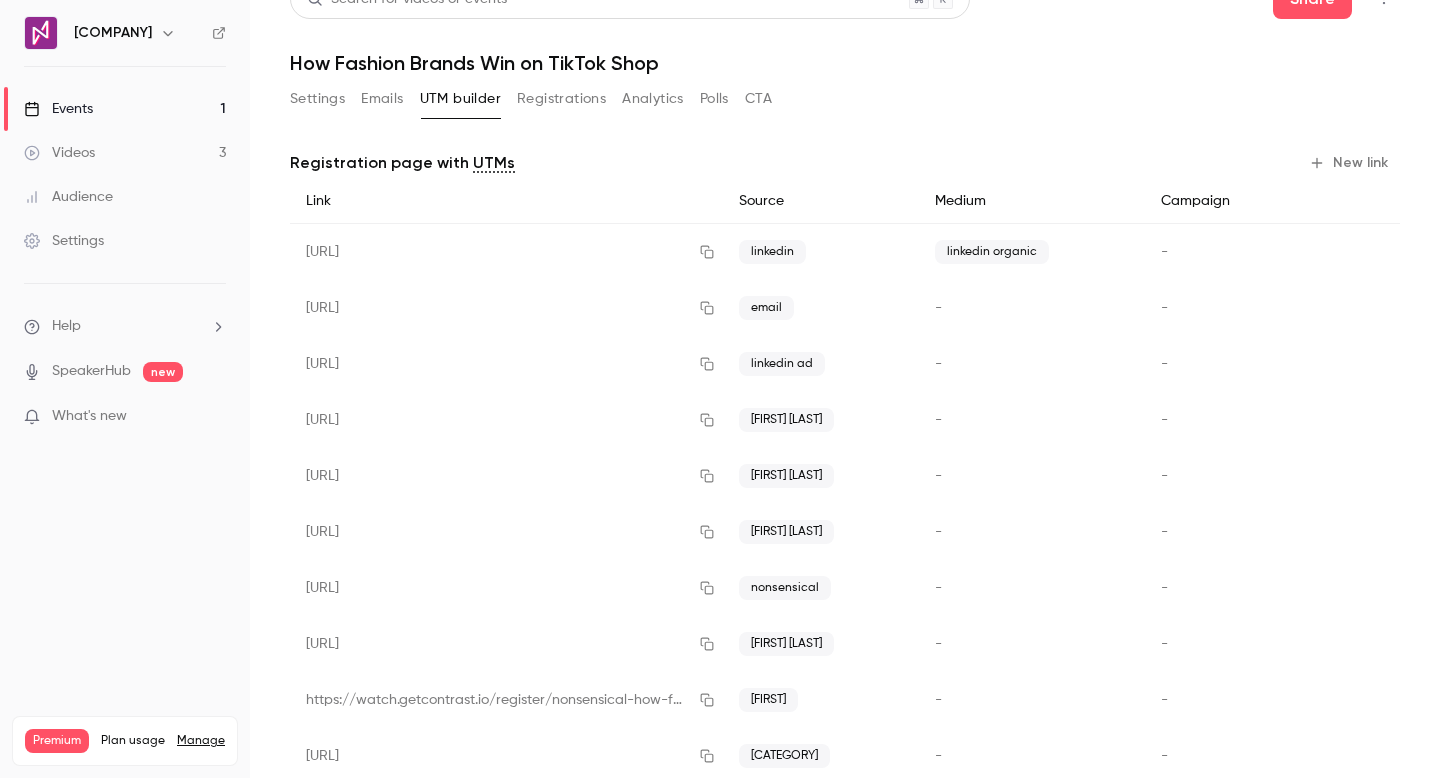scroll, scrollTop: 0, scrollLeft: 0, axis: both 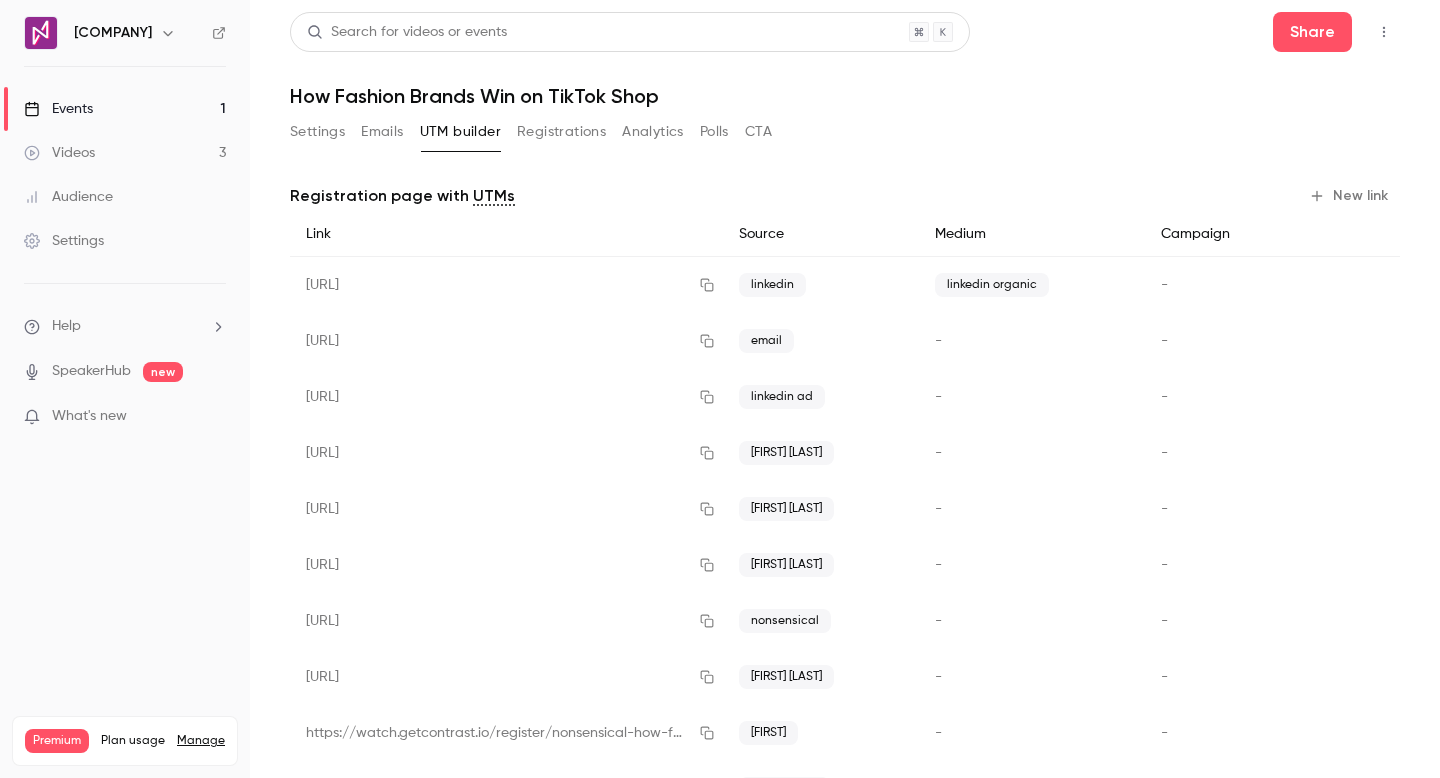 click on "Settings" at bounding box center [317, 132] 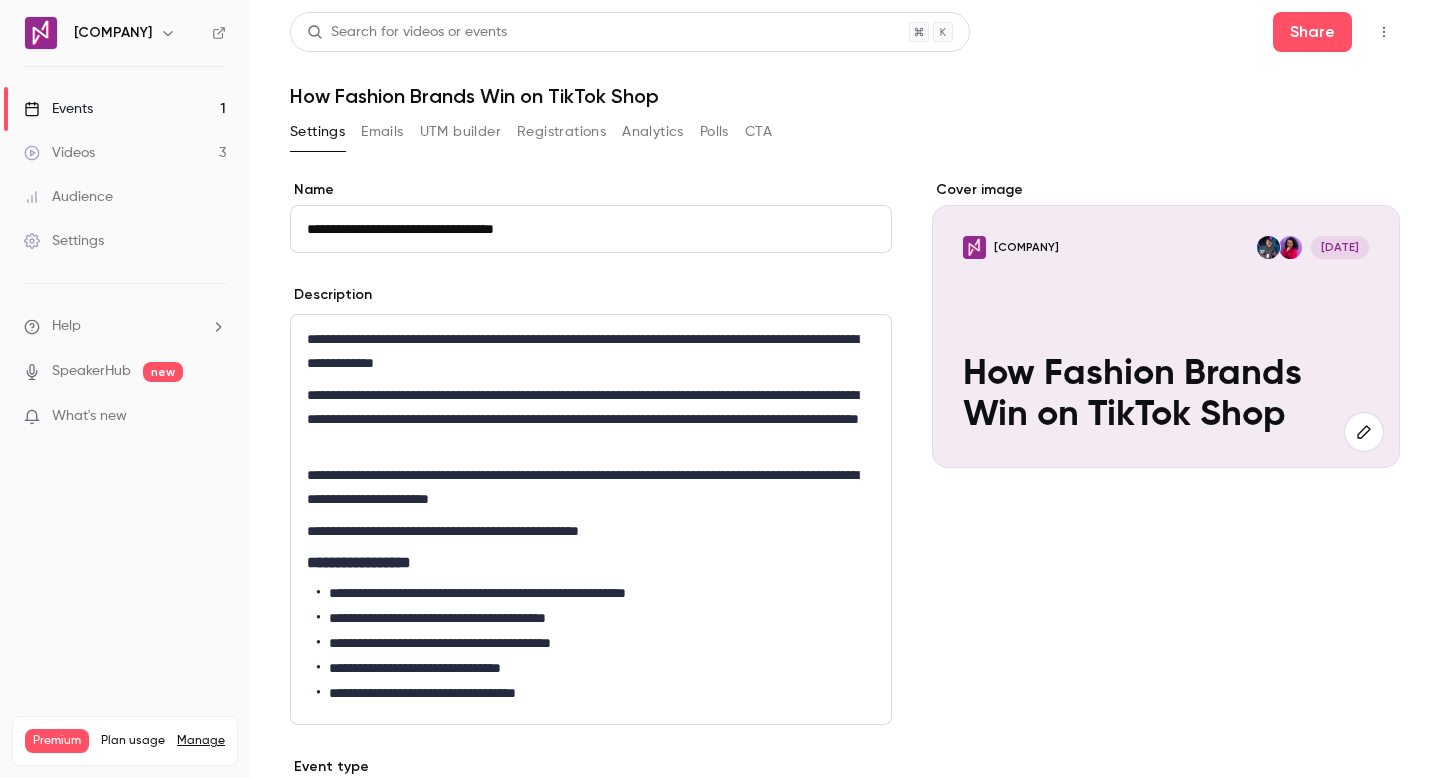 click on "Events 1" at bounding box center [125, 109] 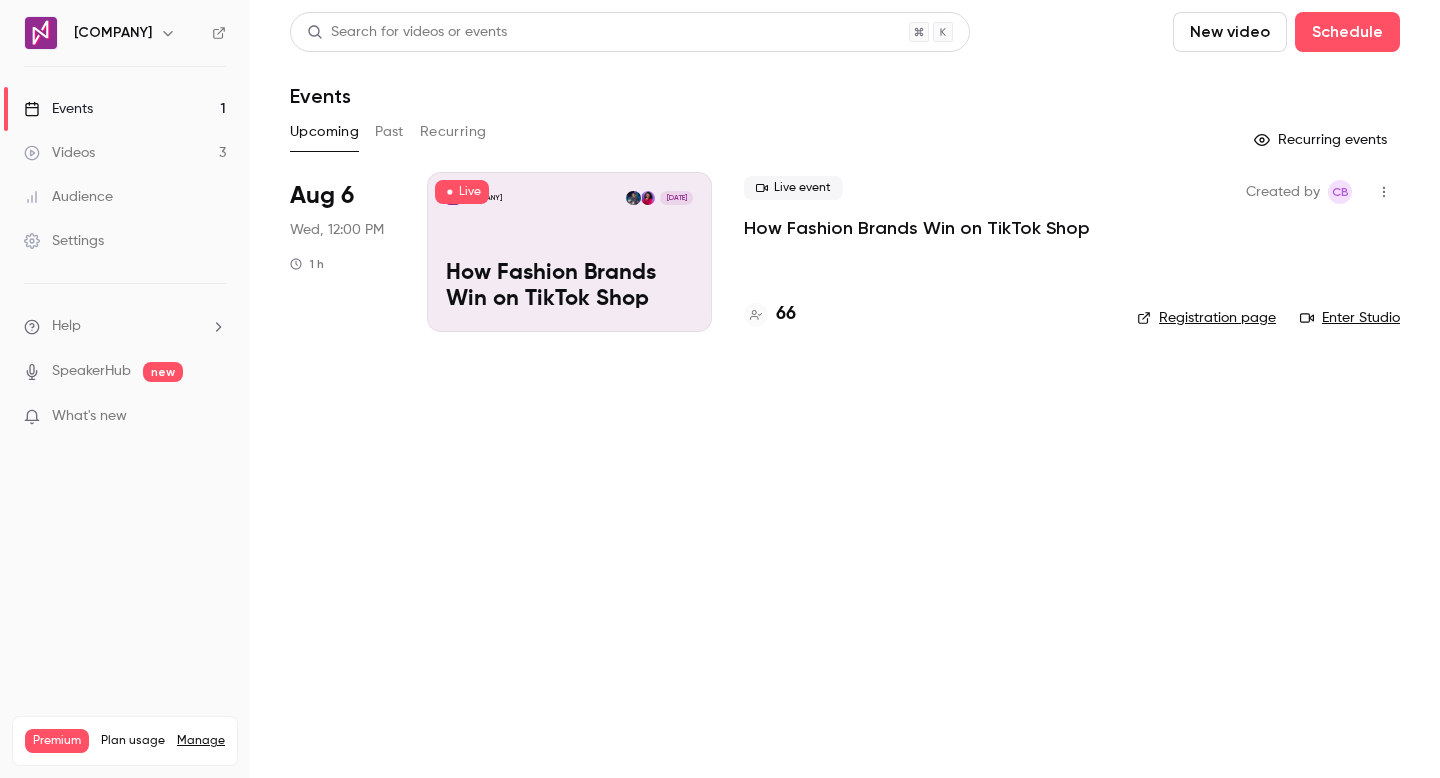 click 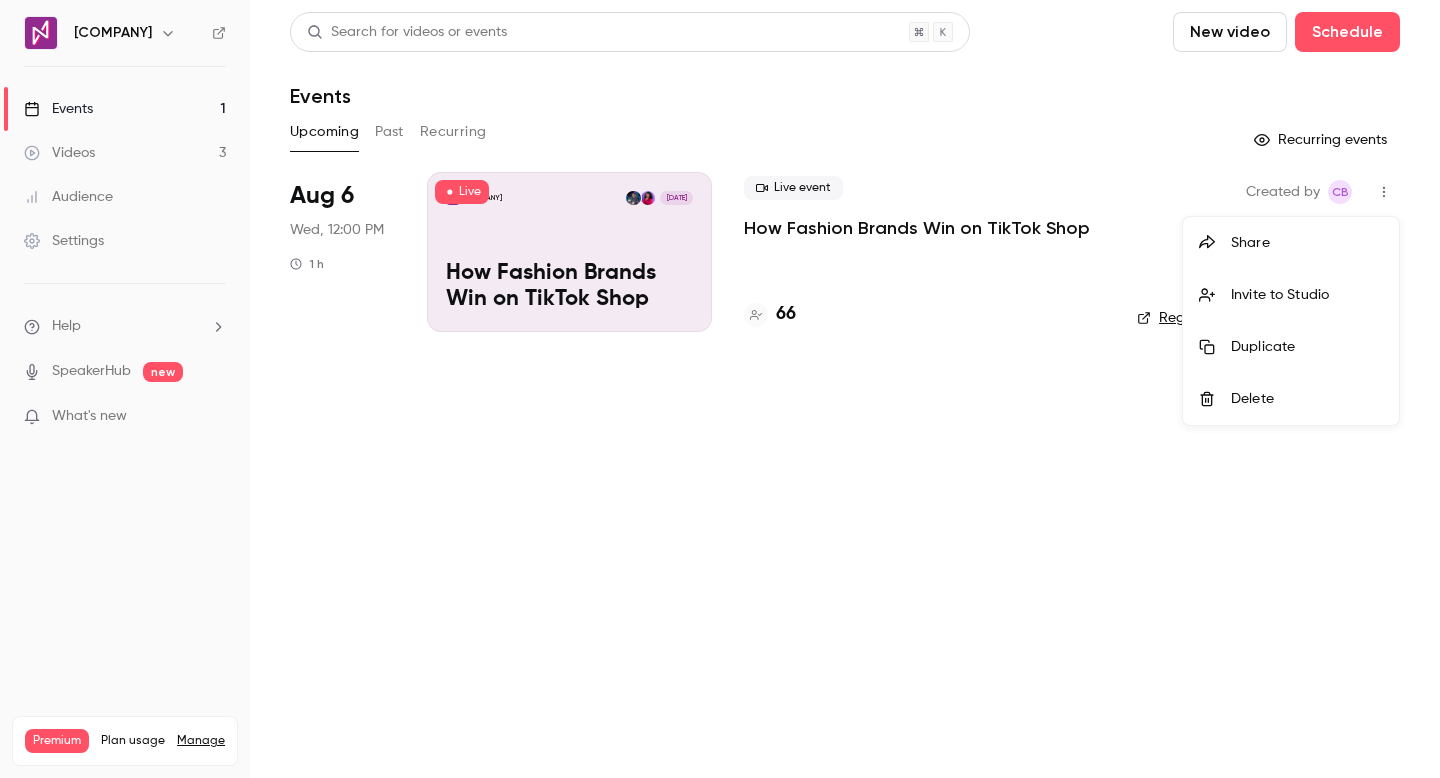 click on "Share" at bounding box center [1307, 243] 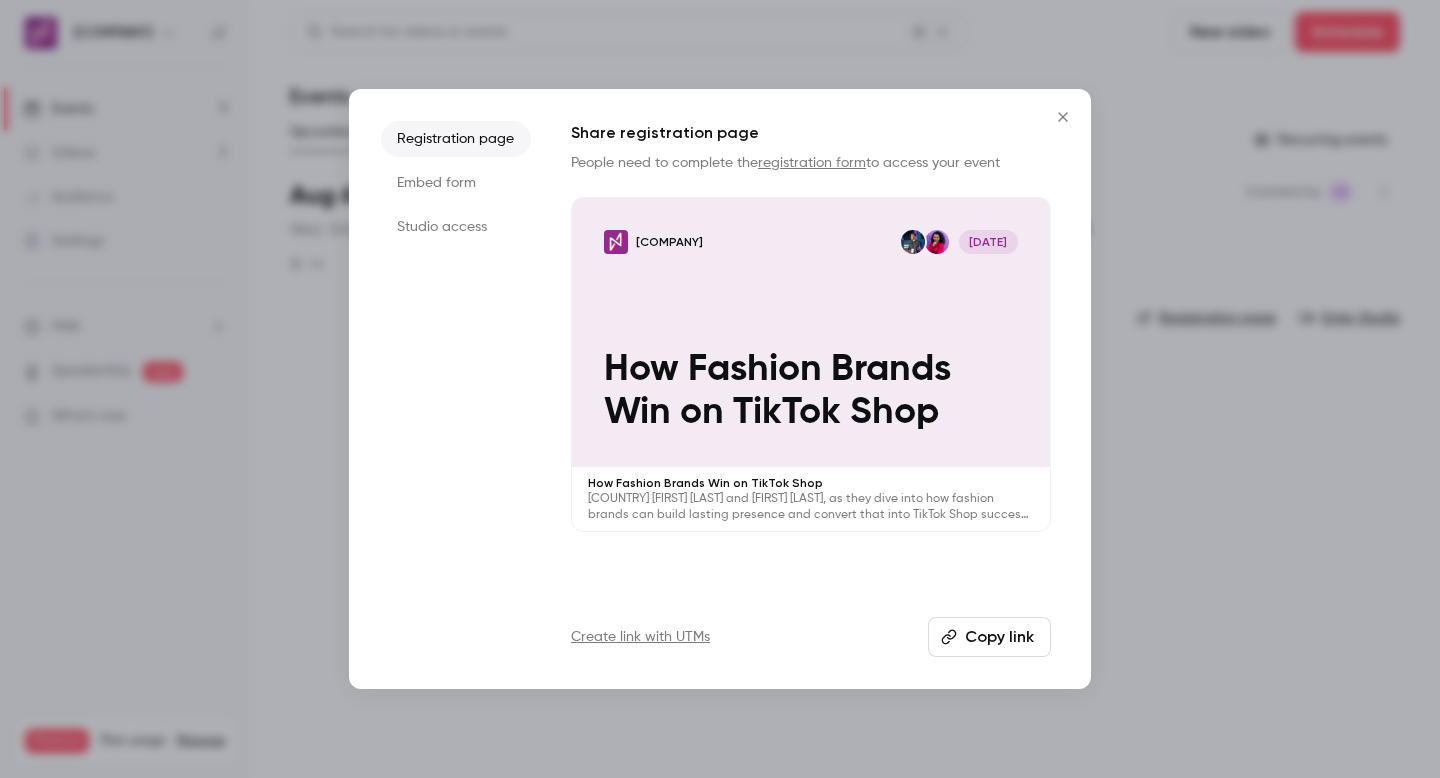 click on "Embed form" at bounding box center [456, 183] 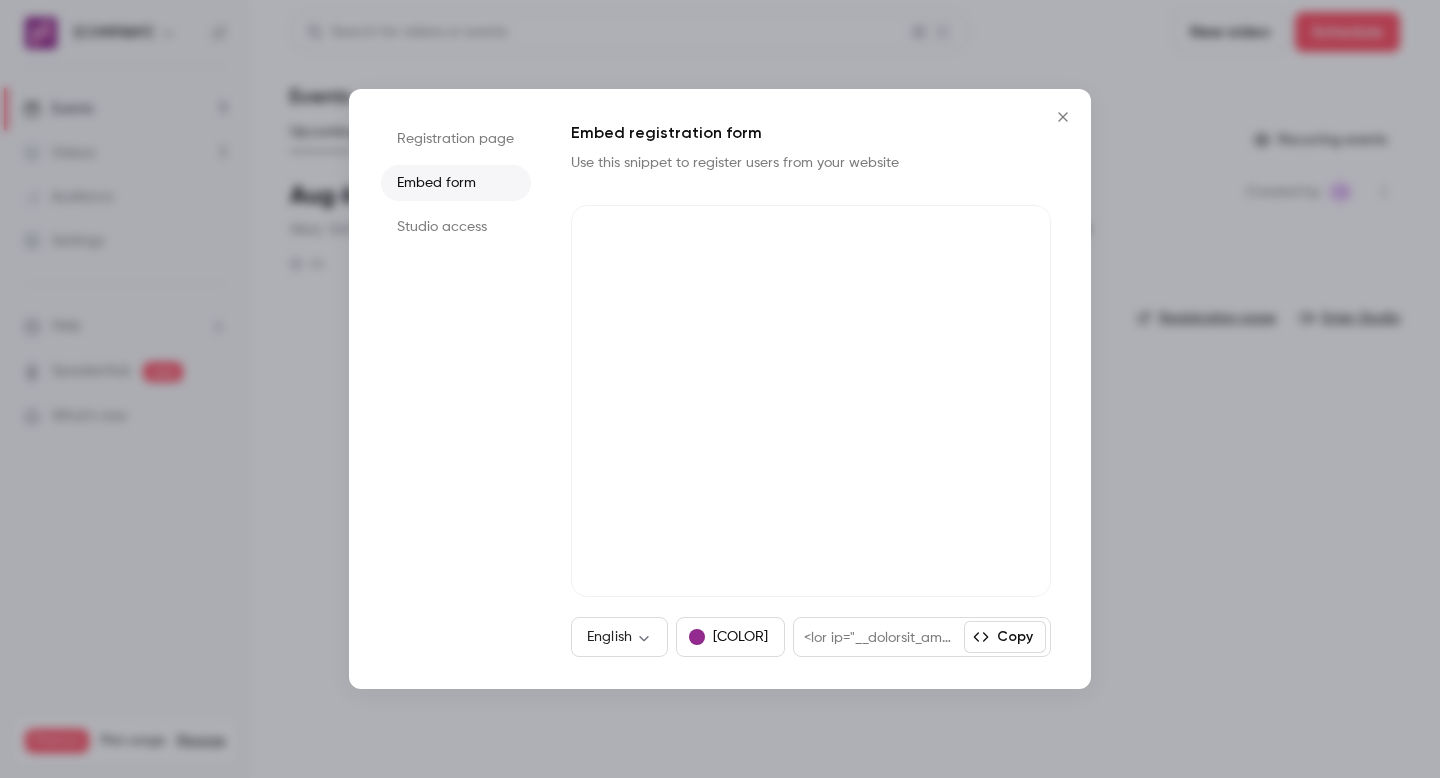 click on "Studio access" at bounding box center [456, 227] 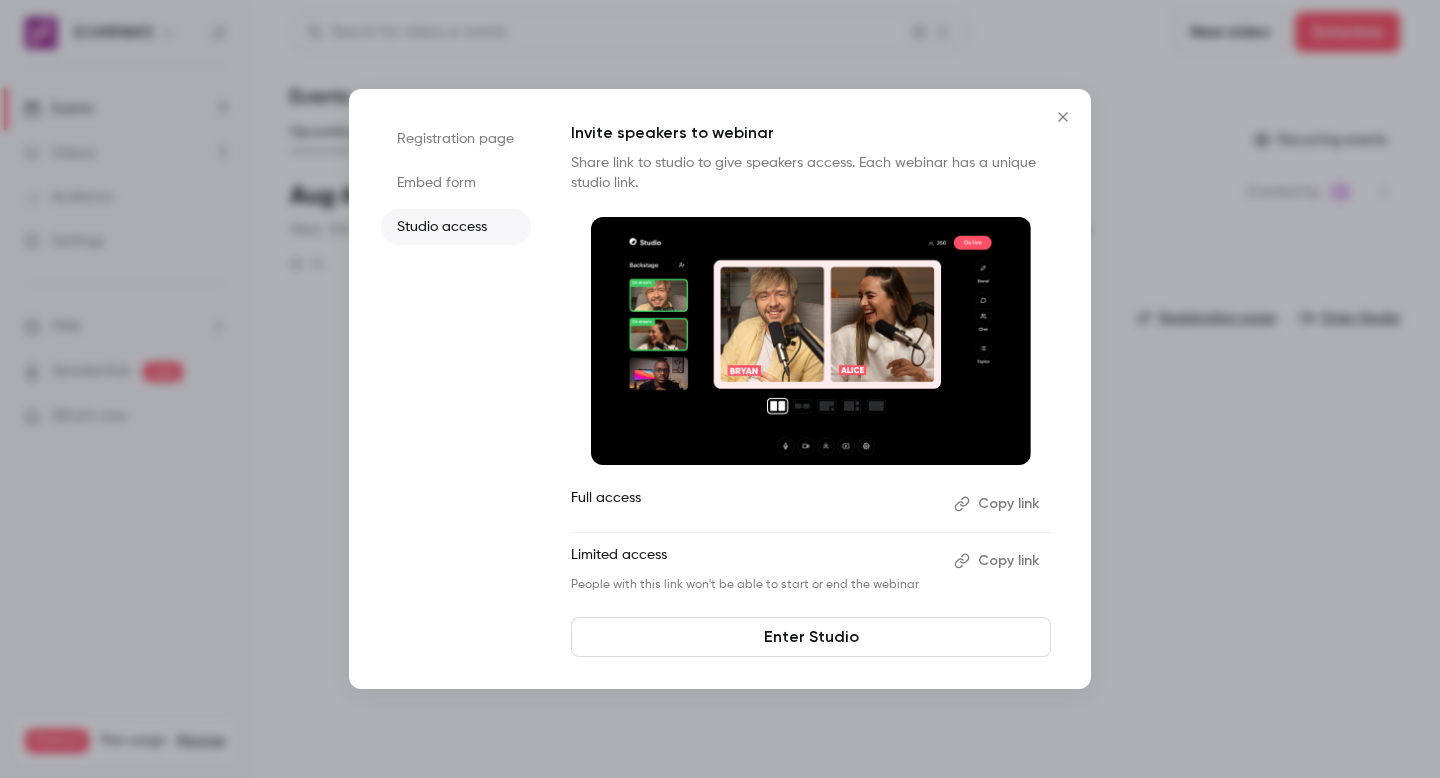 click on "Registration page" at bounding box center (456, 139) 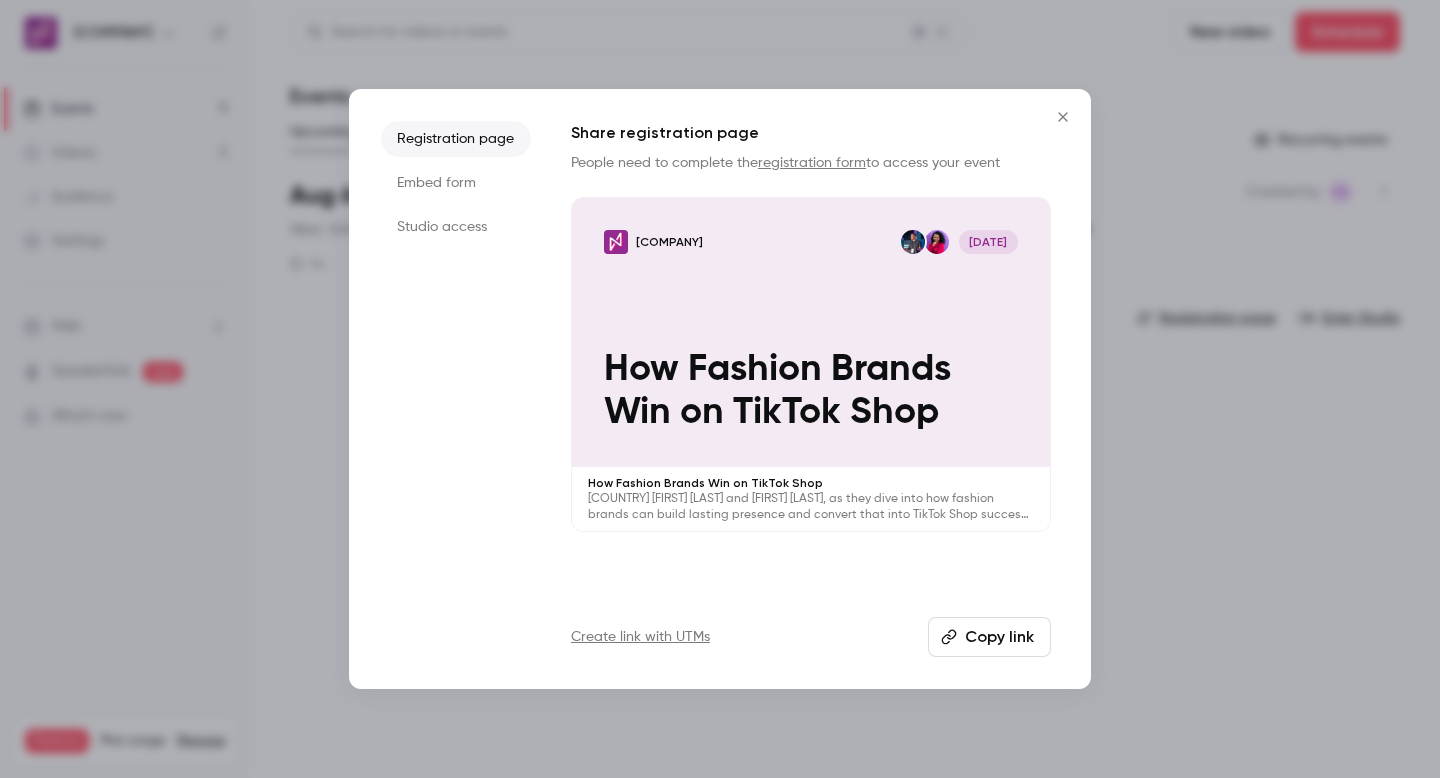click 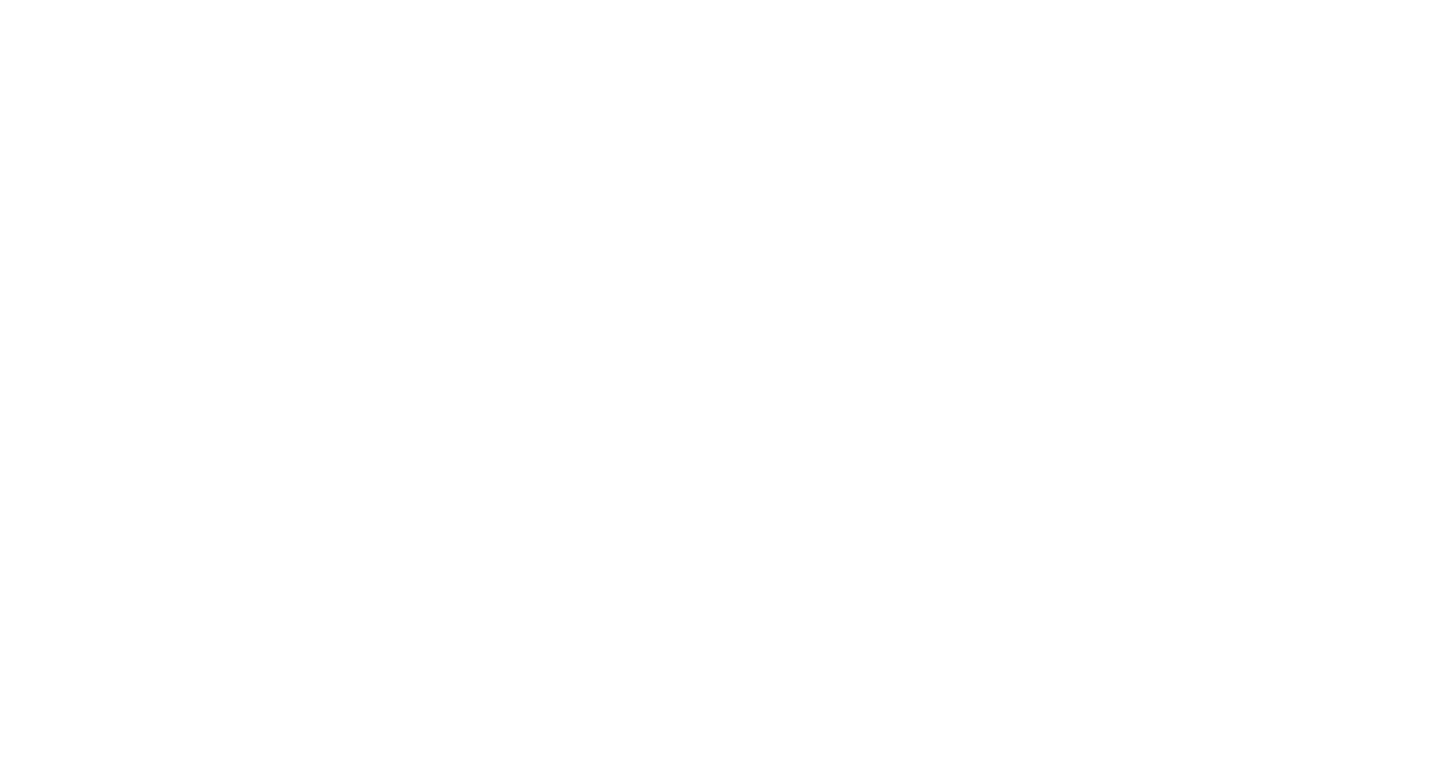 scroll, scrollTop: 0, scrollLeft: 0, axis: both 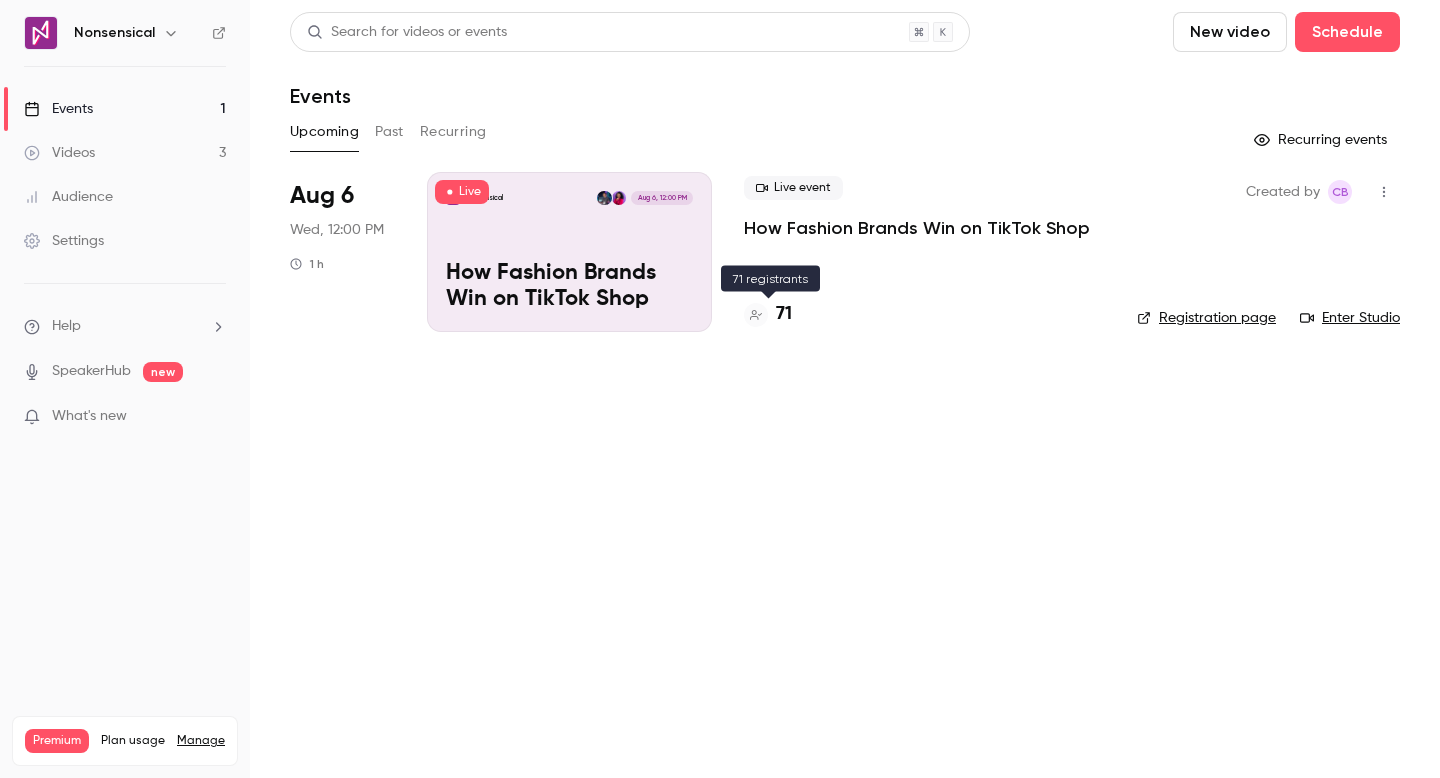 click on "71" at bounding box center (784, 314) 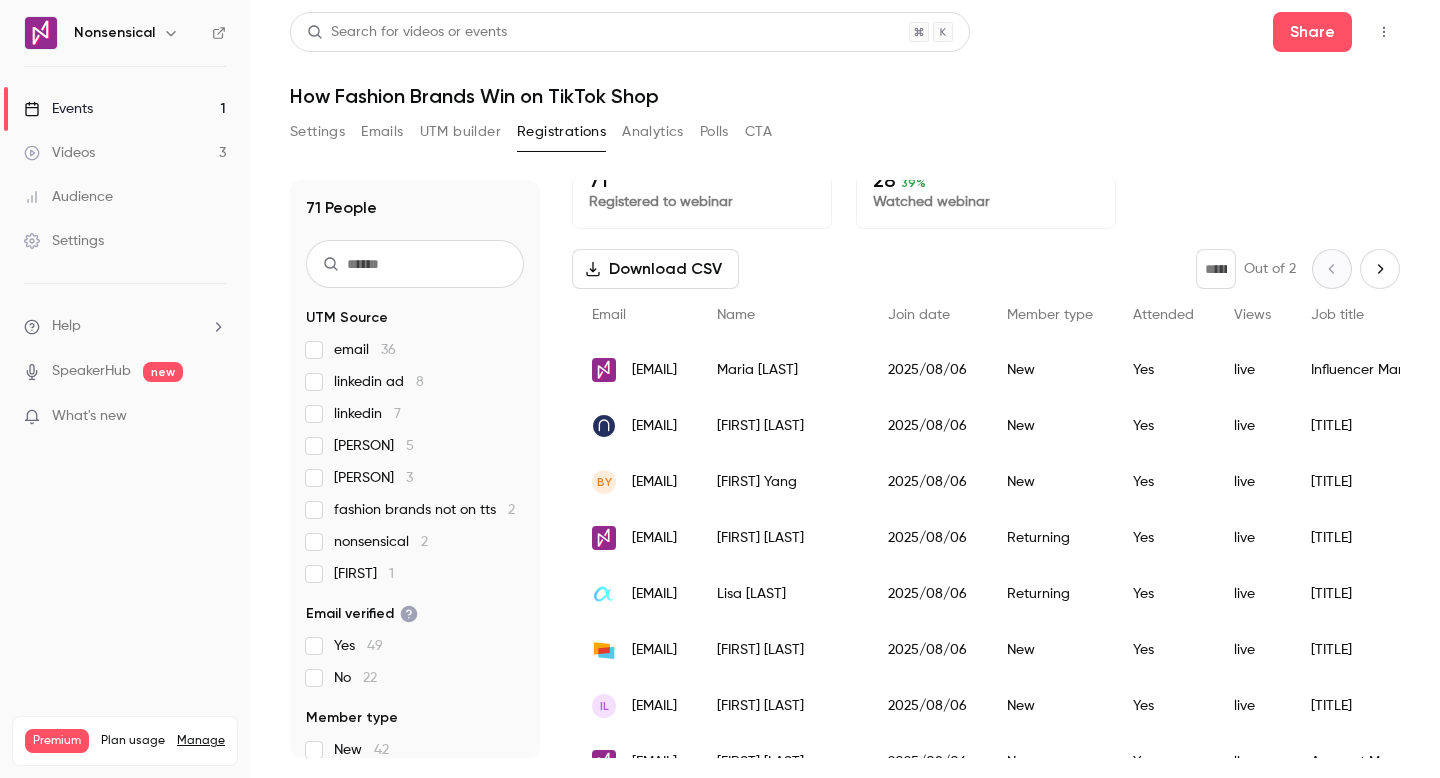 scroll, scrollTop: 0, scrollLeft: 0, axis: both 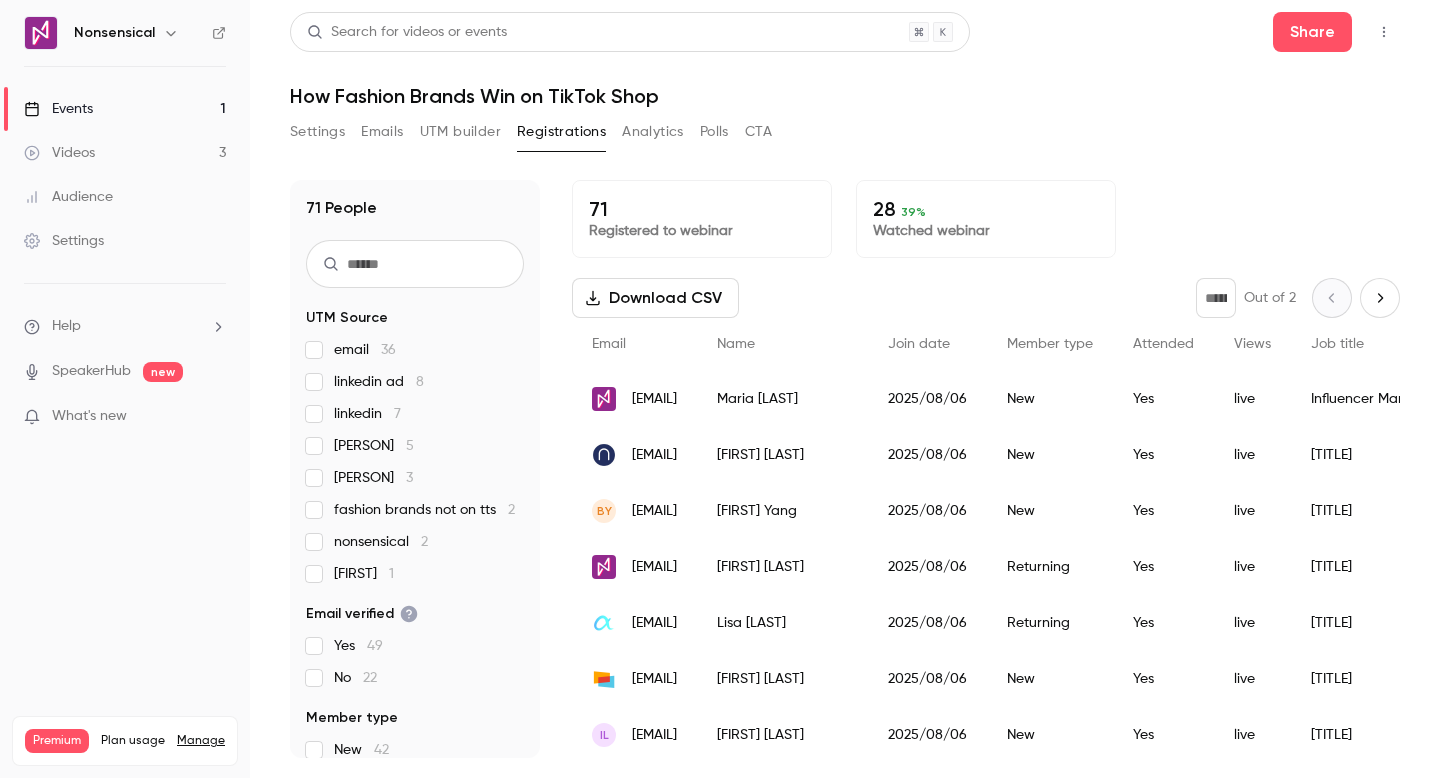 click on "UTM builder" at bounding box center (460, 132) 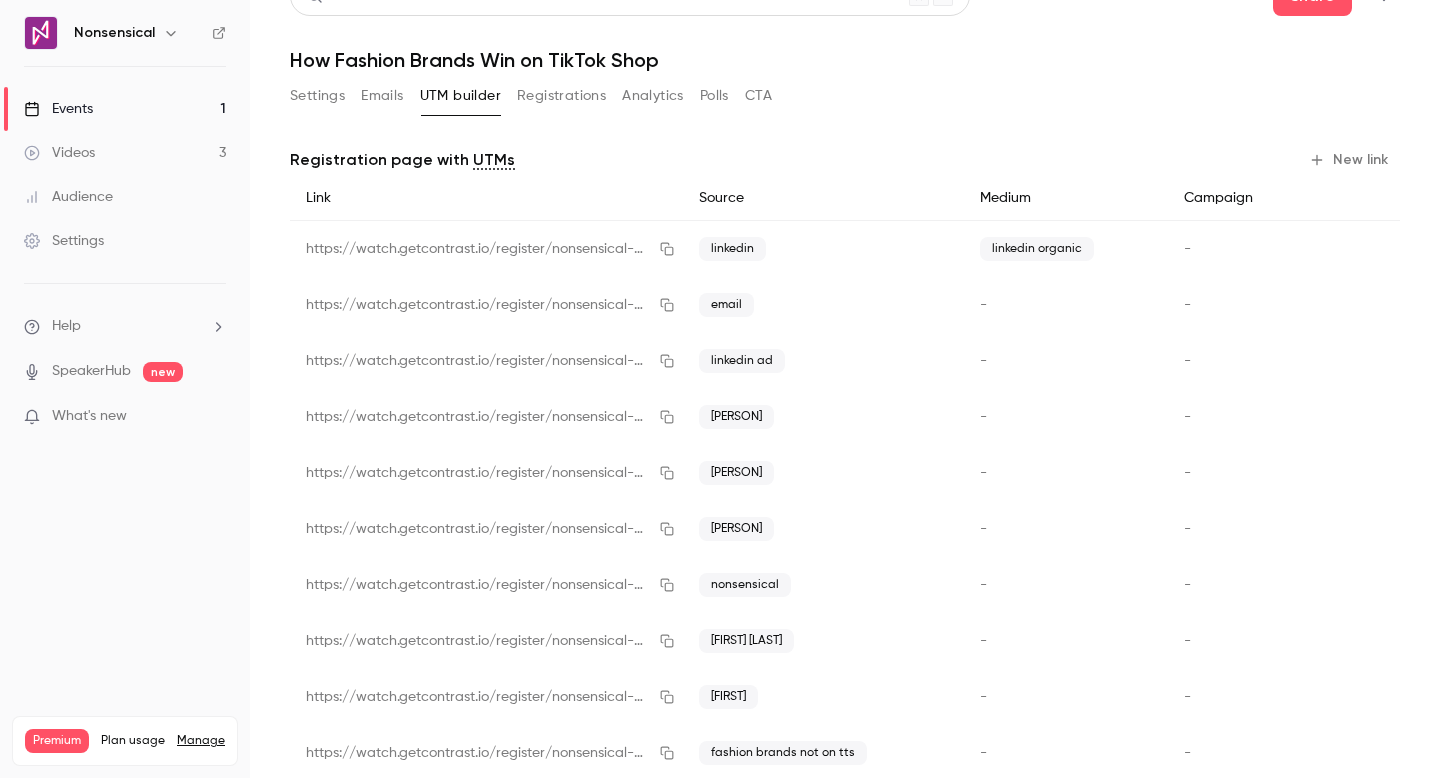 scroll, scrollTop: 0, scrollLeft: 0, axis: both 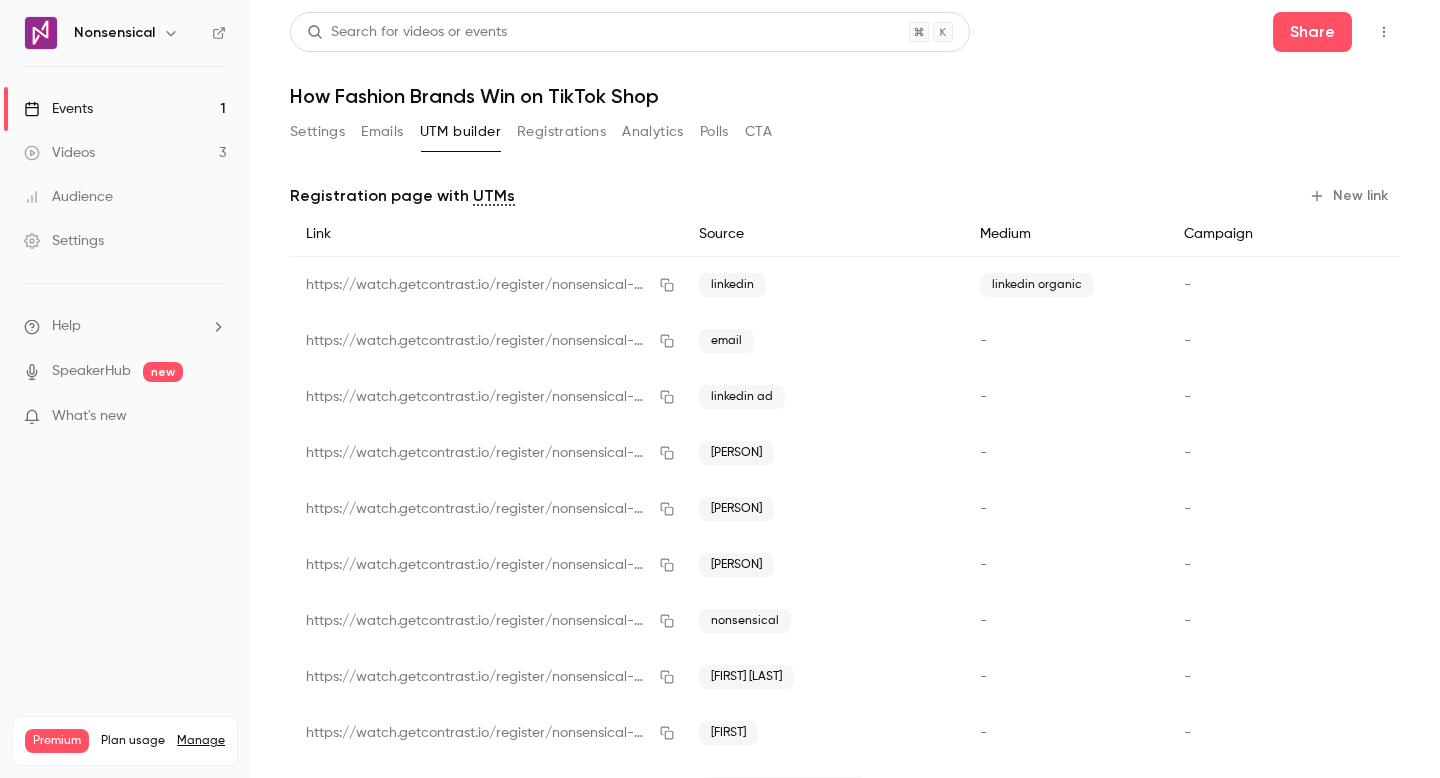 click on "Settings" at bounding box center [317, 132] 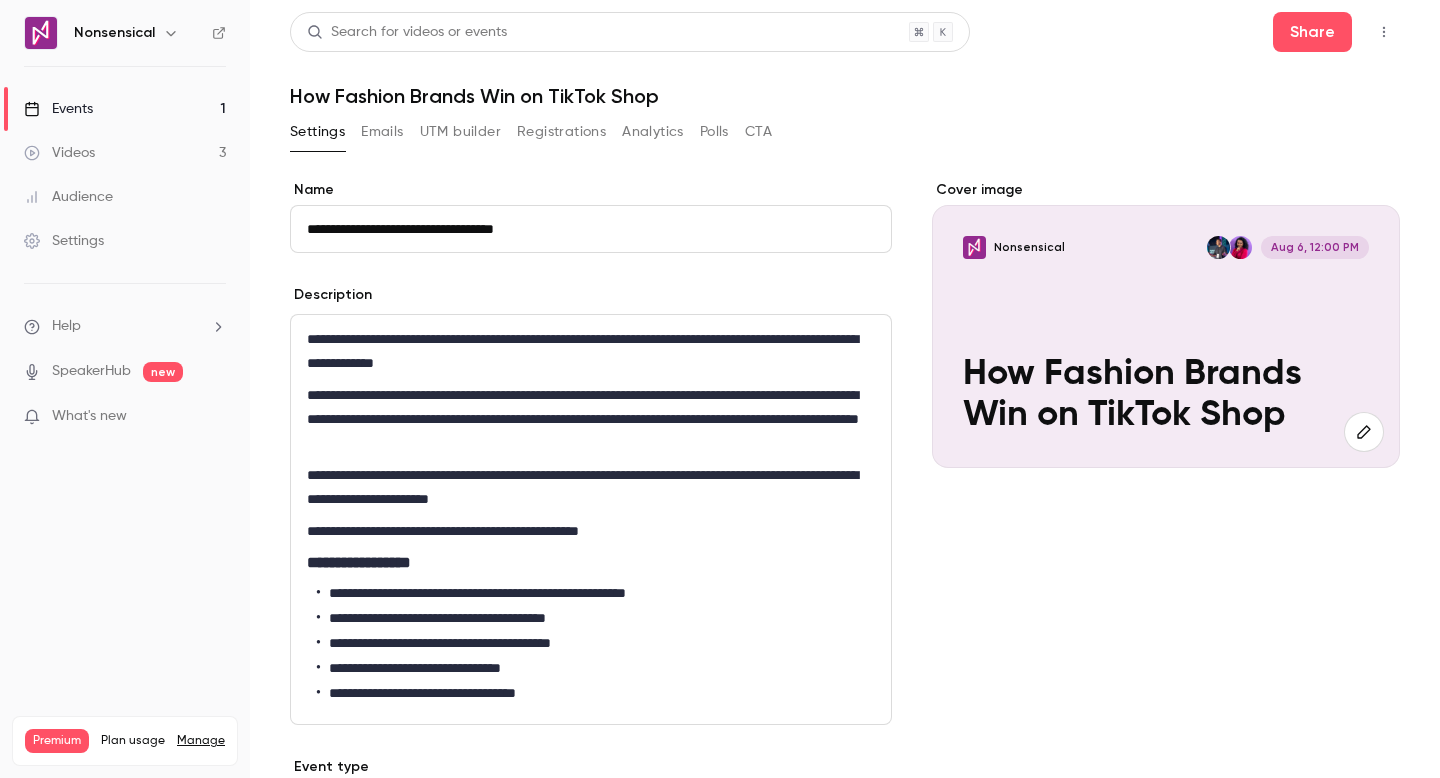 click on "Registrations" at bounding box center [561, 132] 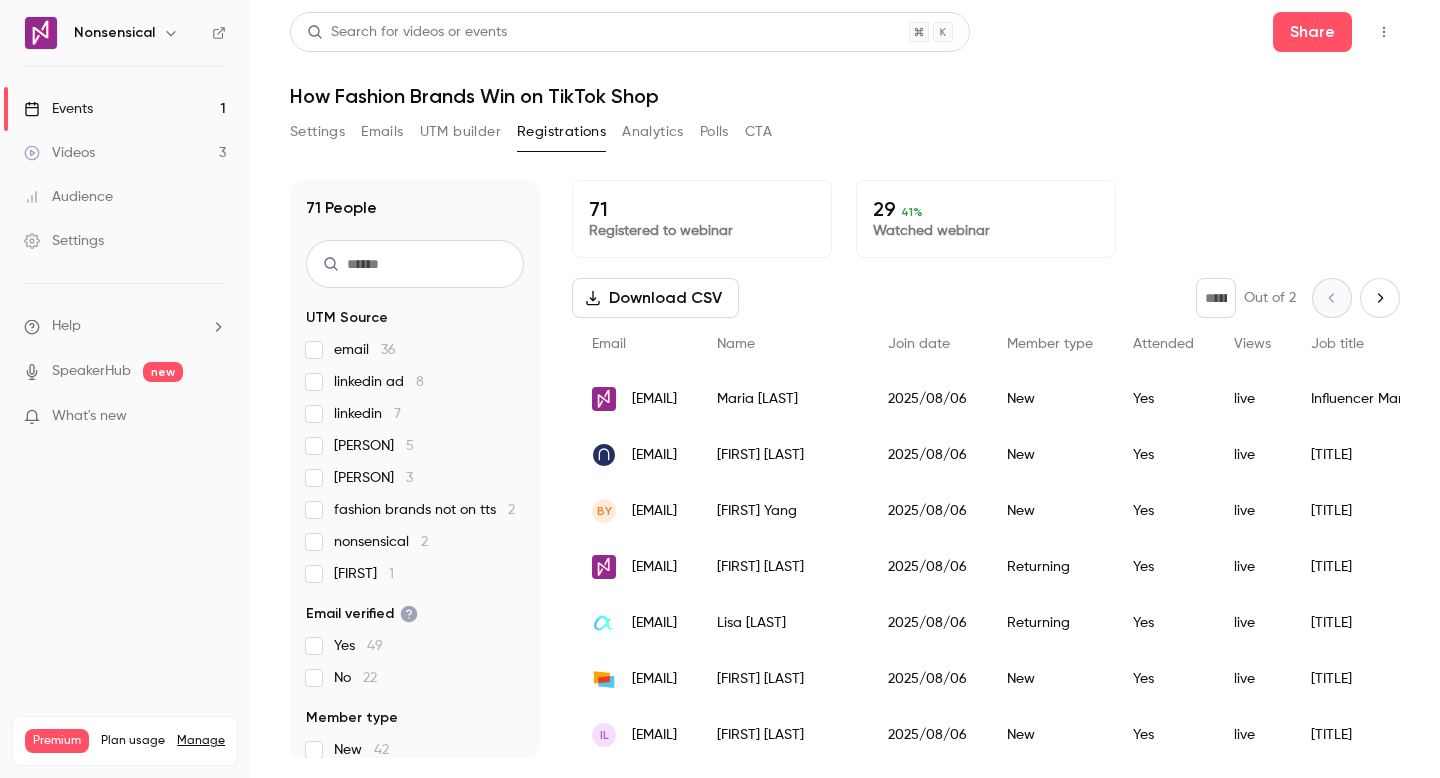 click on "UTM builder" at bounding box center (460, 132) 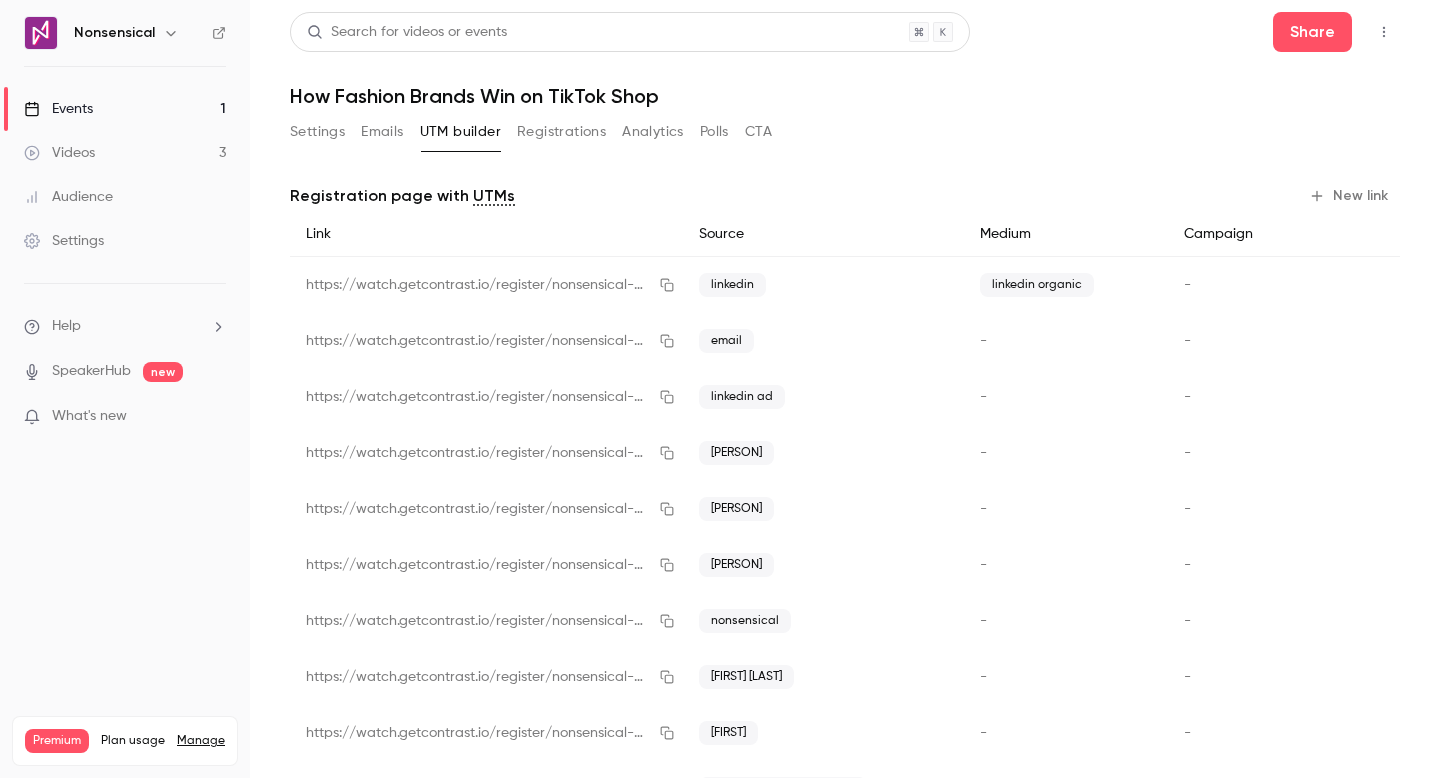 click on "Registrations" at bounding box center (561, 132) 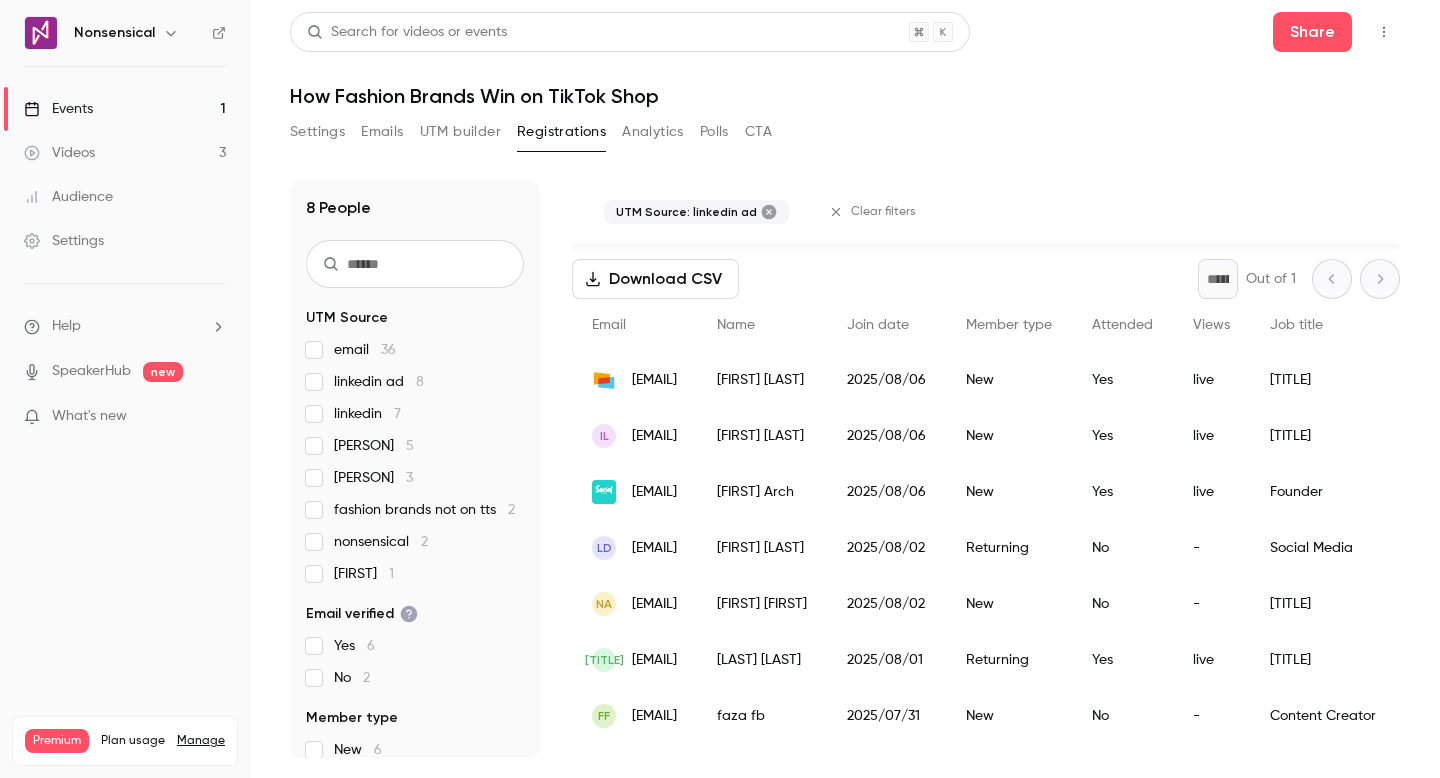 scroll, scrollTop: 140, scrollLeft: 0, axis: vertical 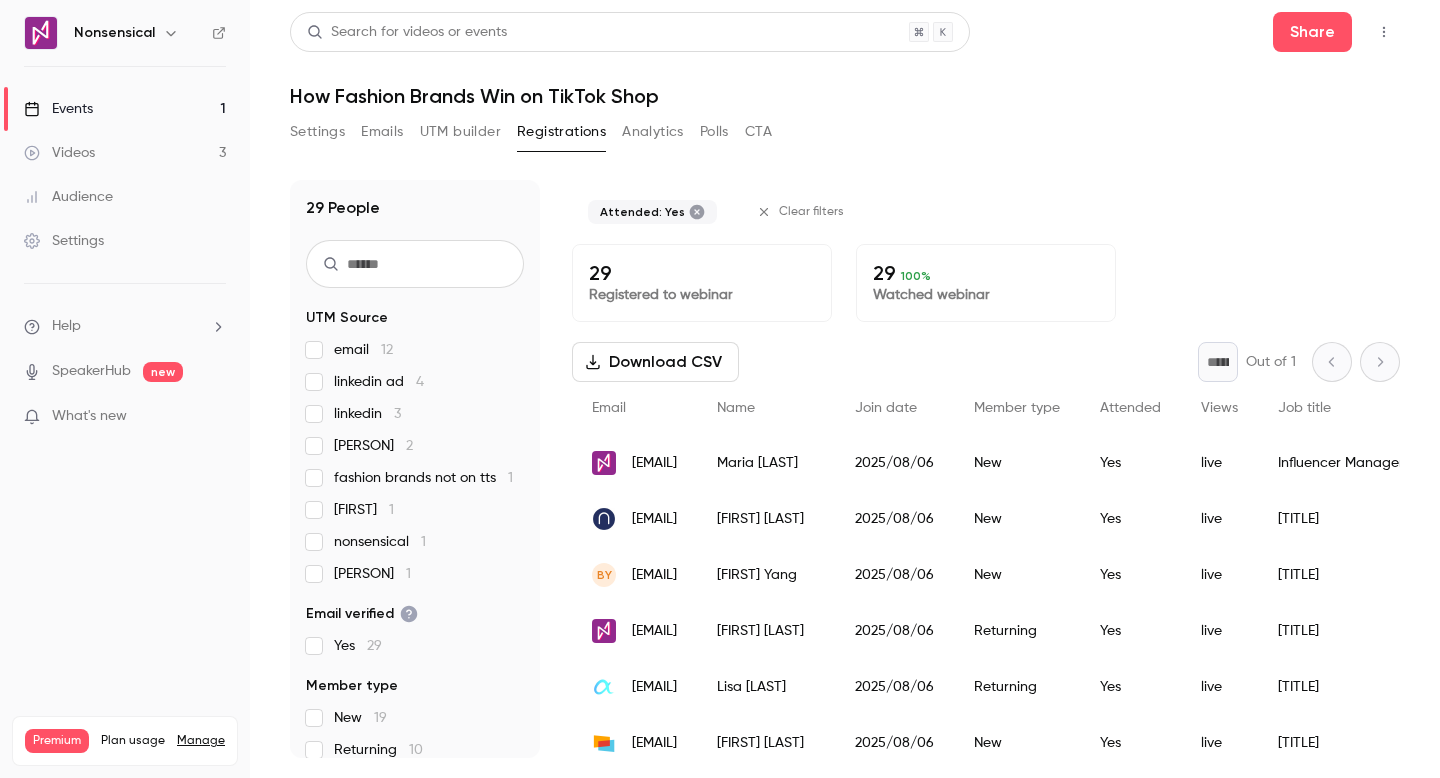 click on "Videos 3" at bounding box center [125, 153] 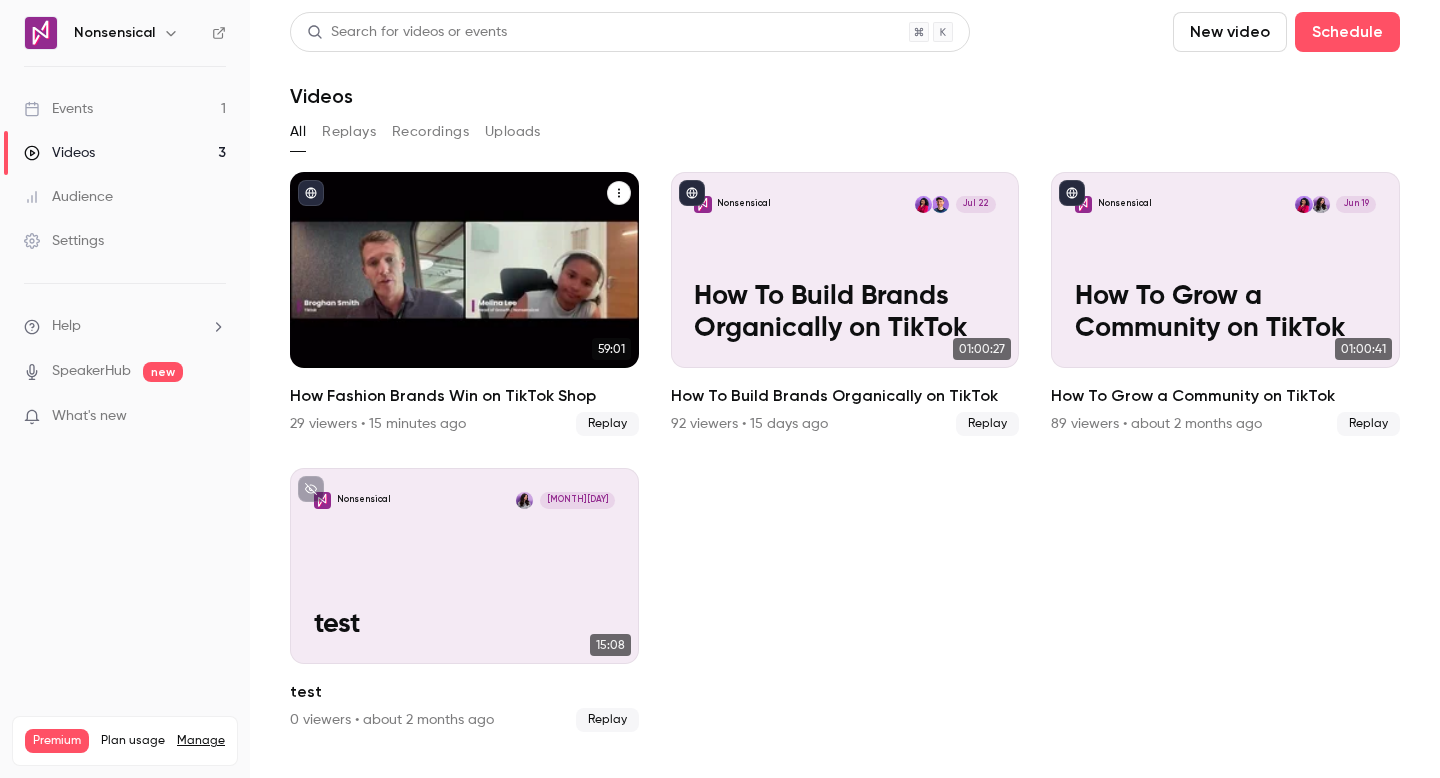 click on "How Fashion Brands Win on TikTok Shop" at bounding box center [465, 312] 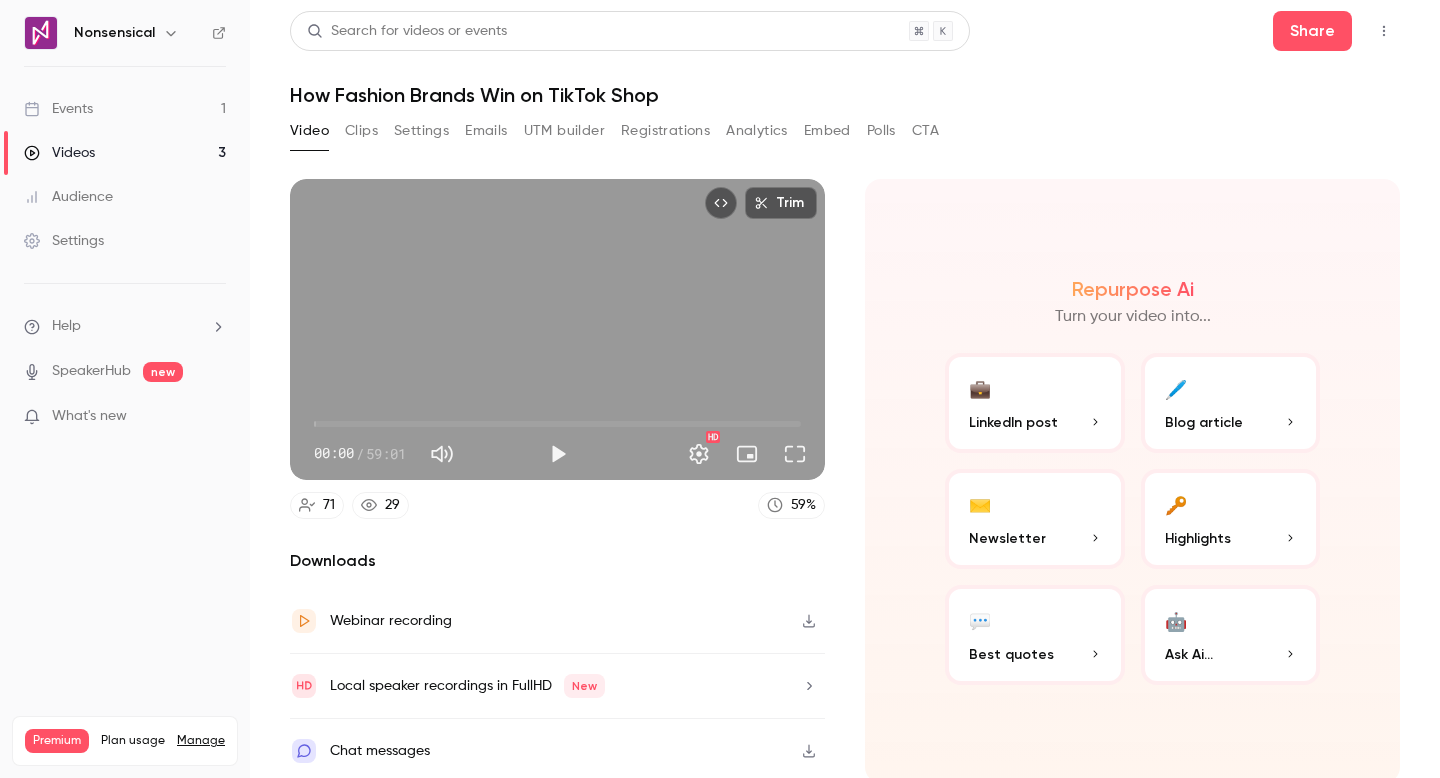 scroll, scrollTop: 0, scrollLeft: 0, axis: both 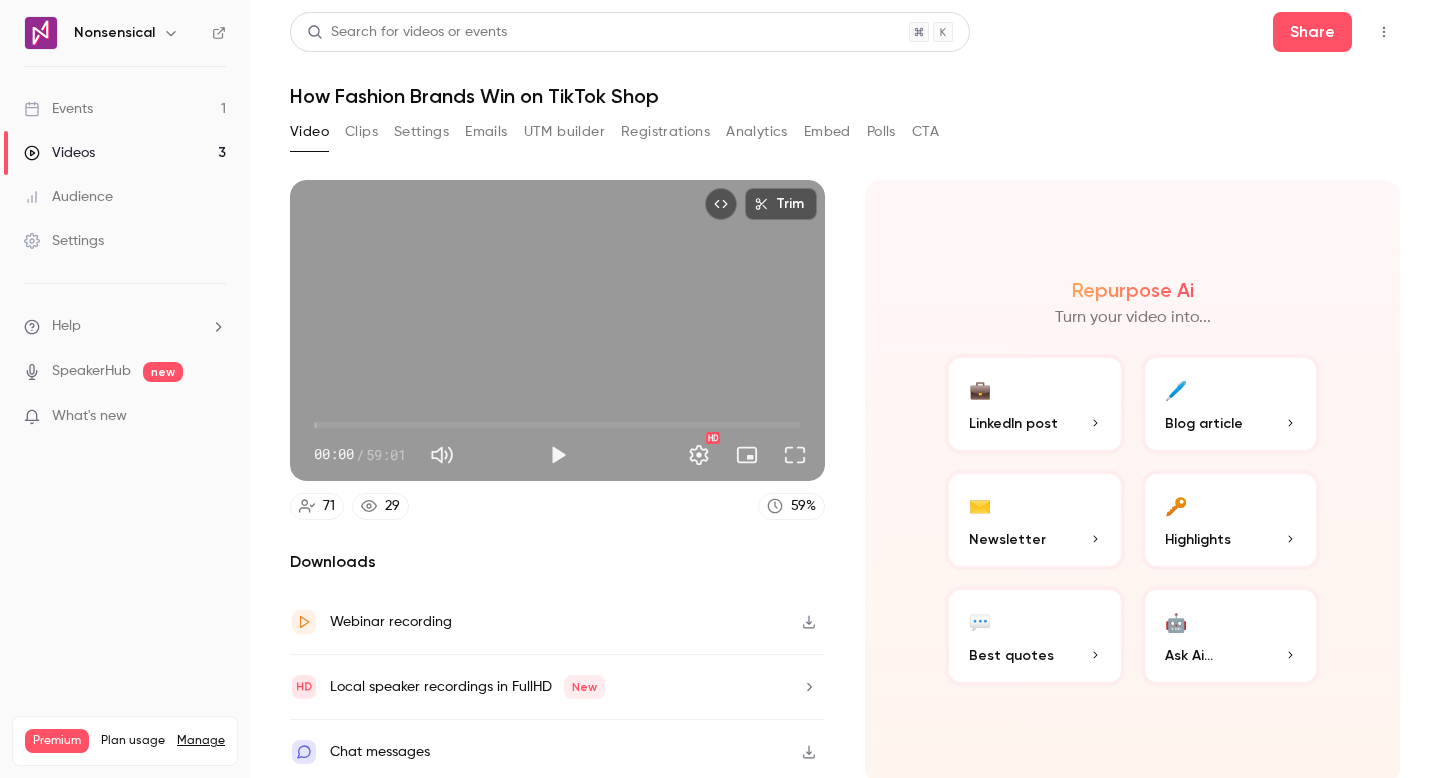 click 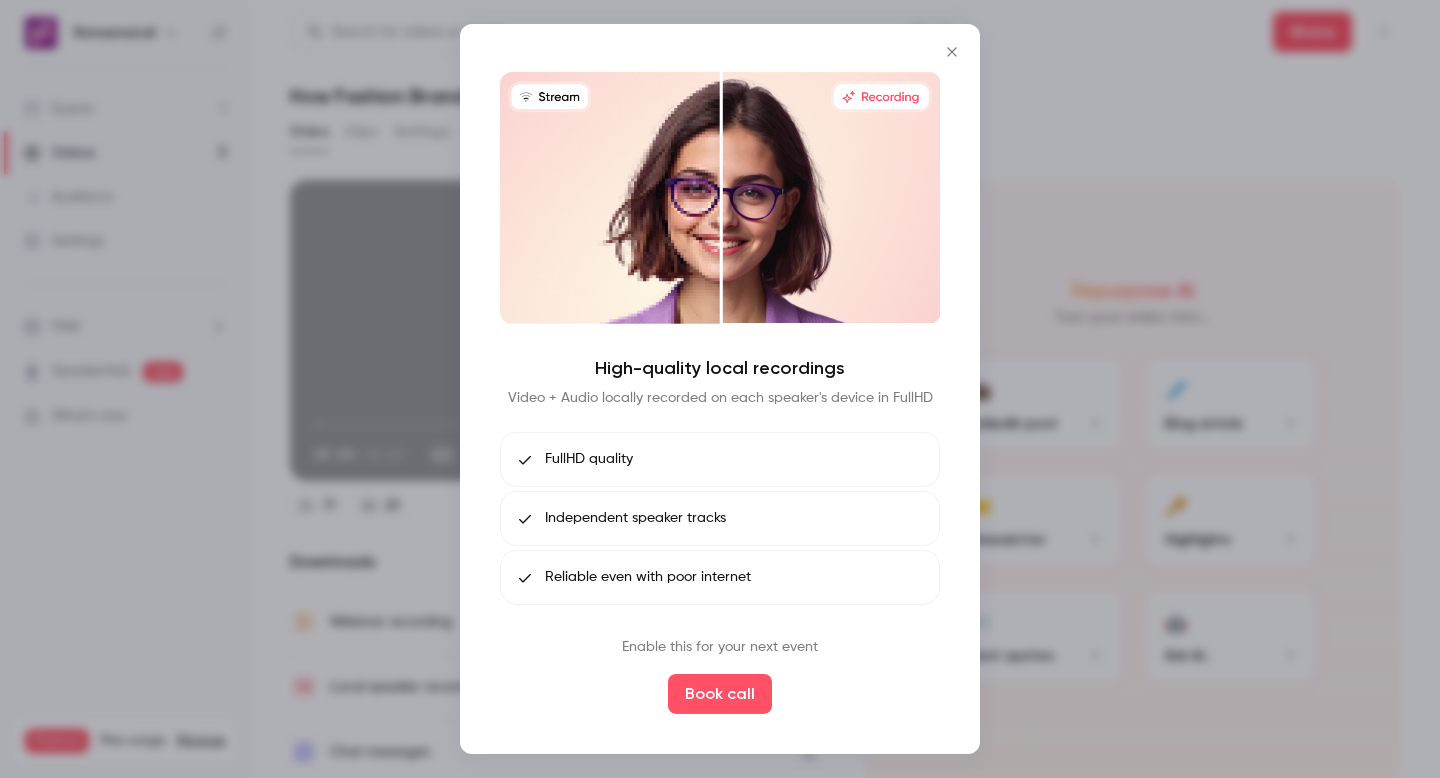click 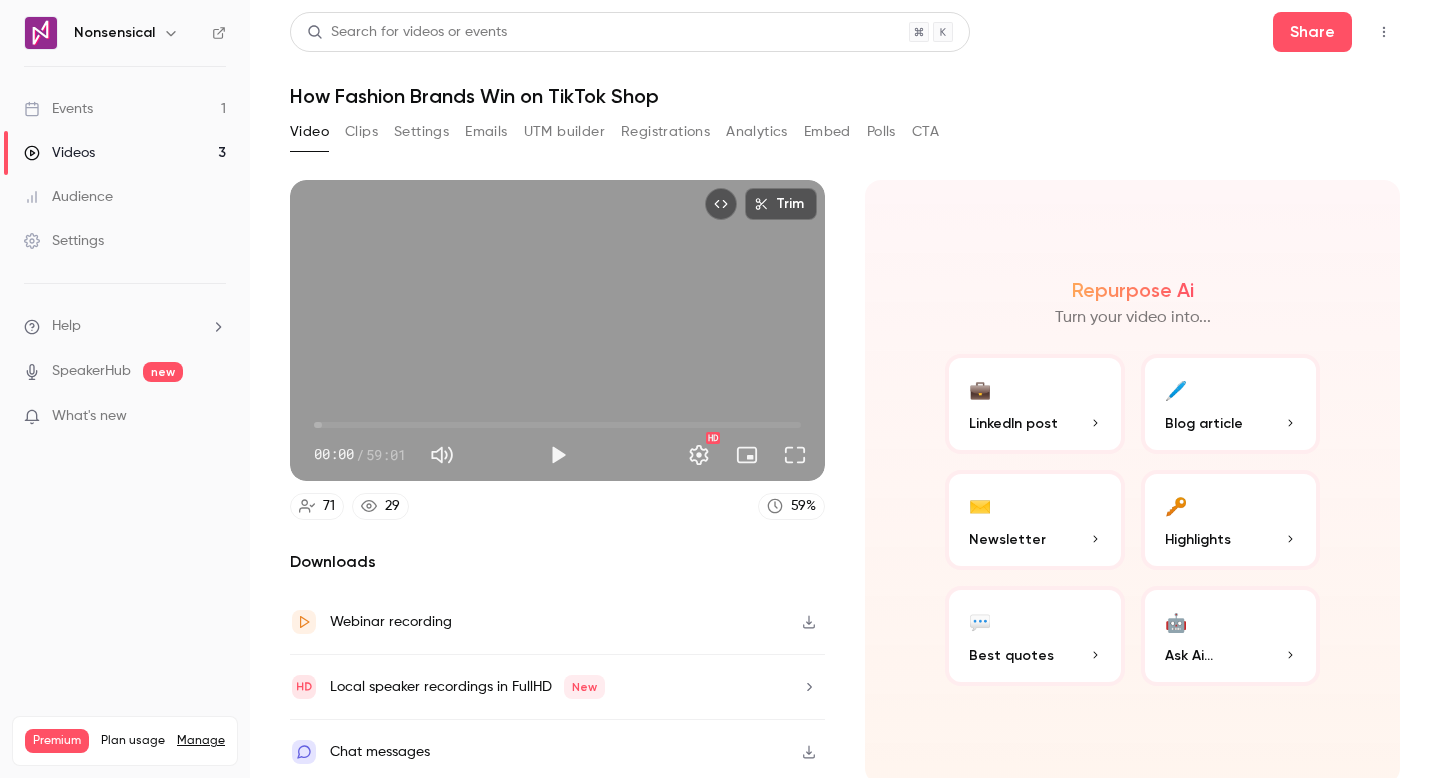 scroll, scrollTop: 1, scrollLeft: 0, axis: vertical 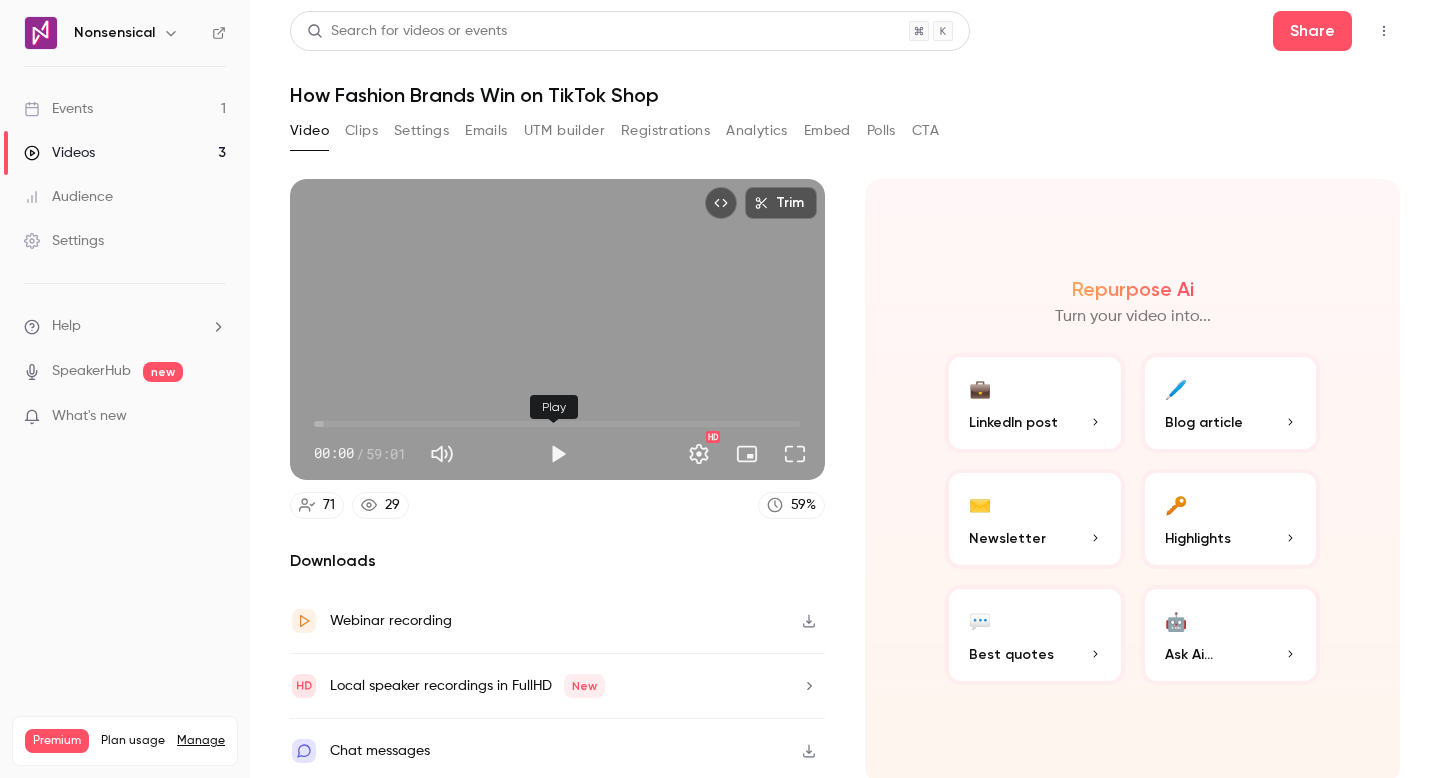 click at bounding box center (558, 454) 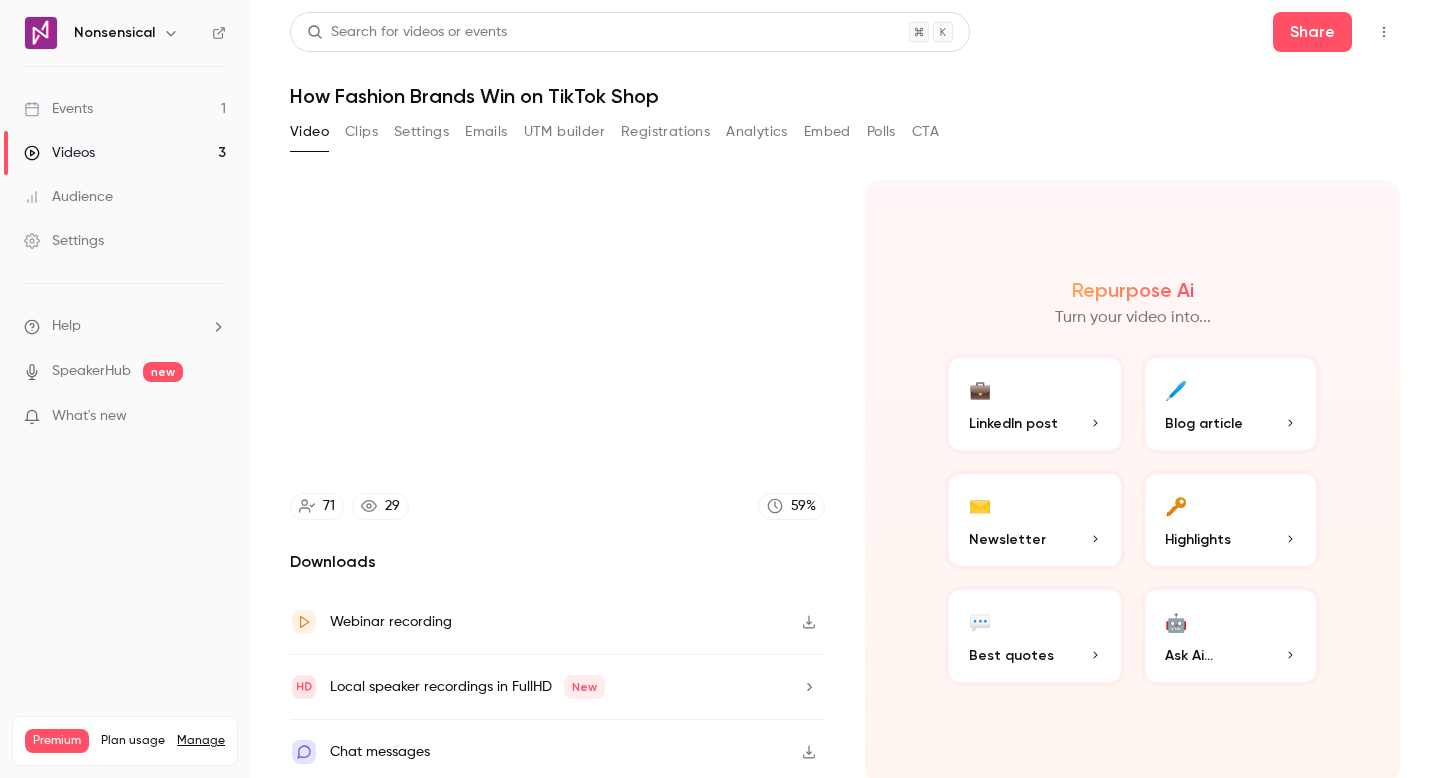 type on "****" 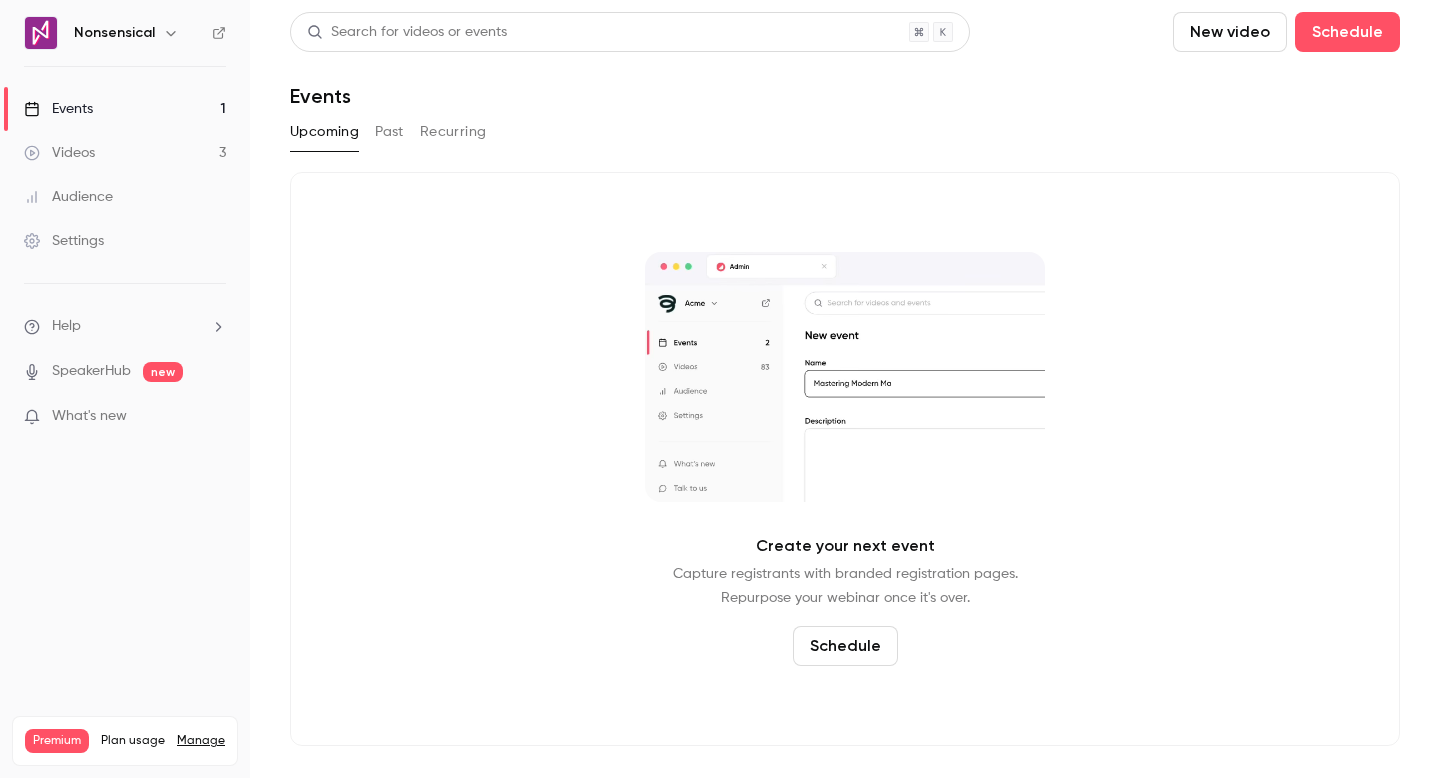 click on "Past" at bounding box center [389, 132] 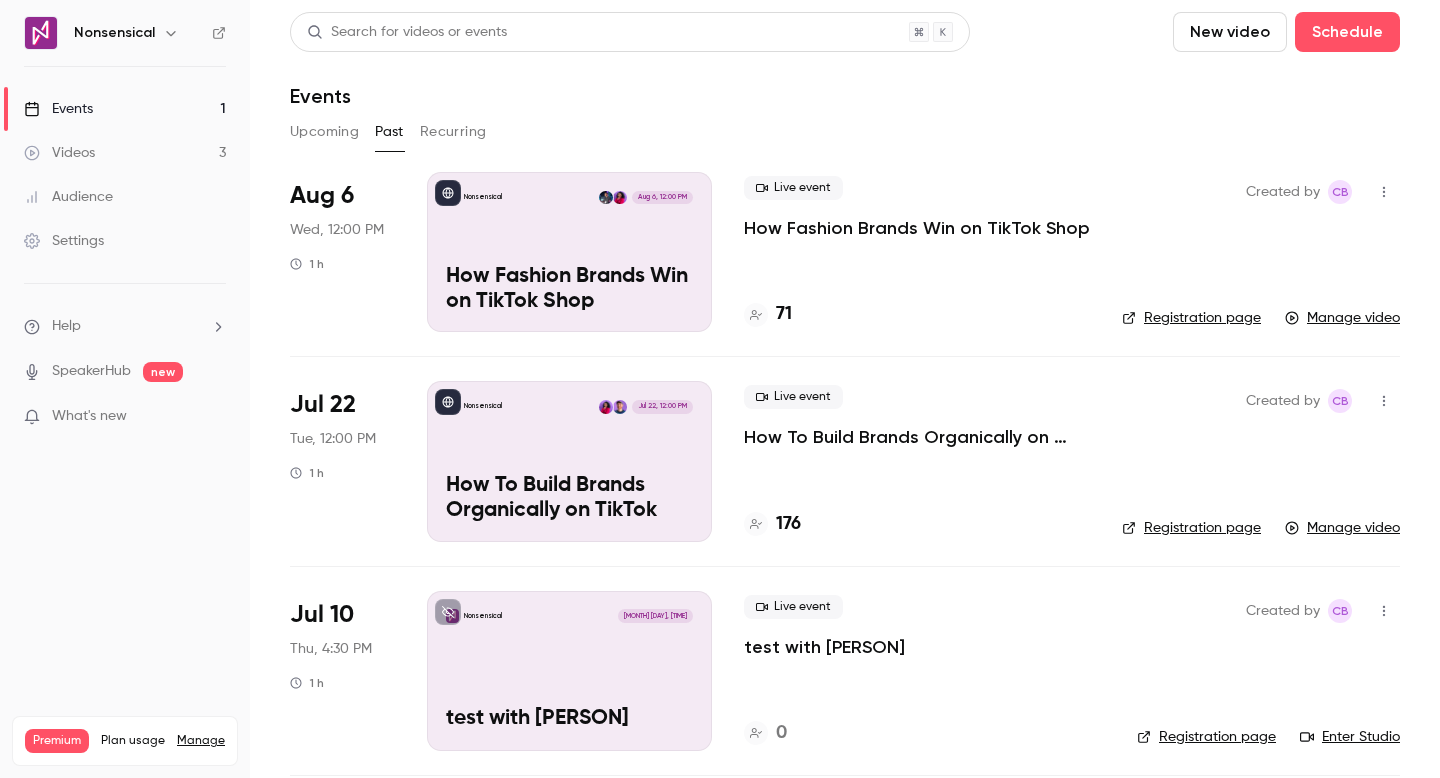 click on "Videos 3" at bounding box center (125, 153) 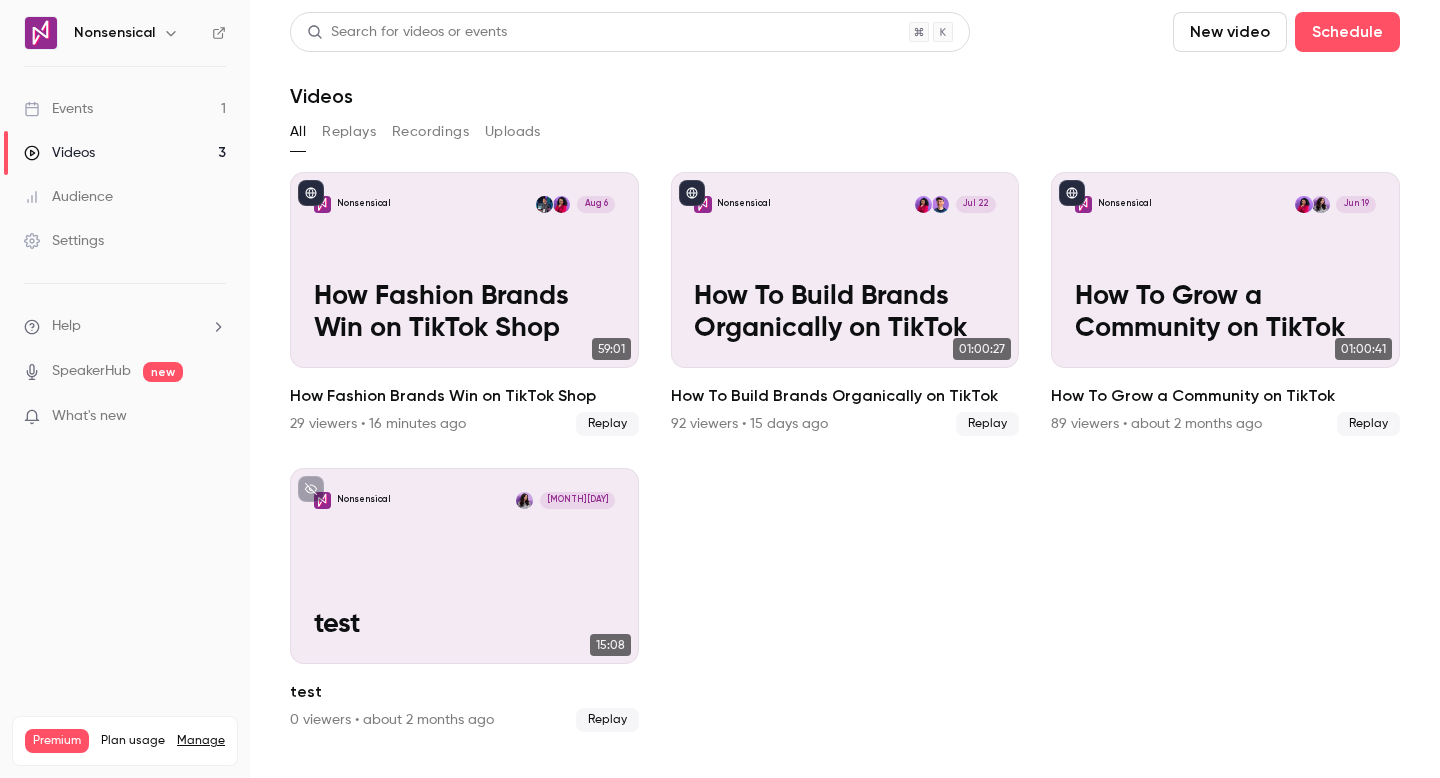click on "Settings" at bounding box center (125, 241) 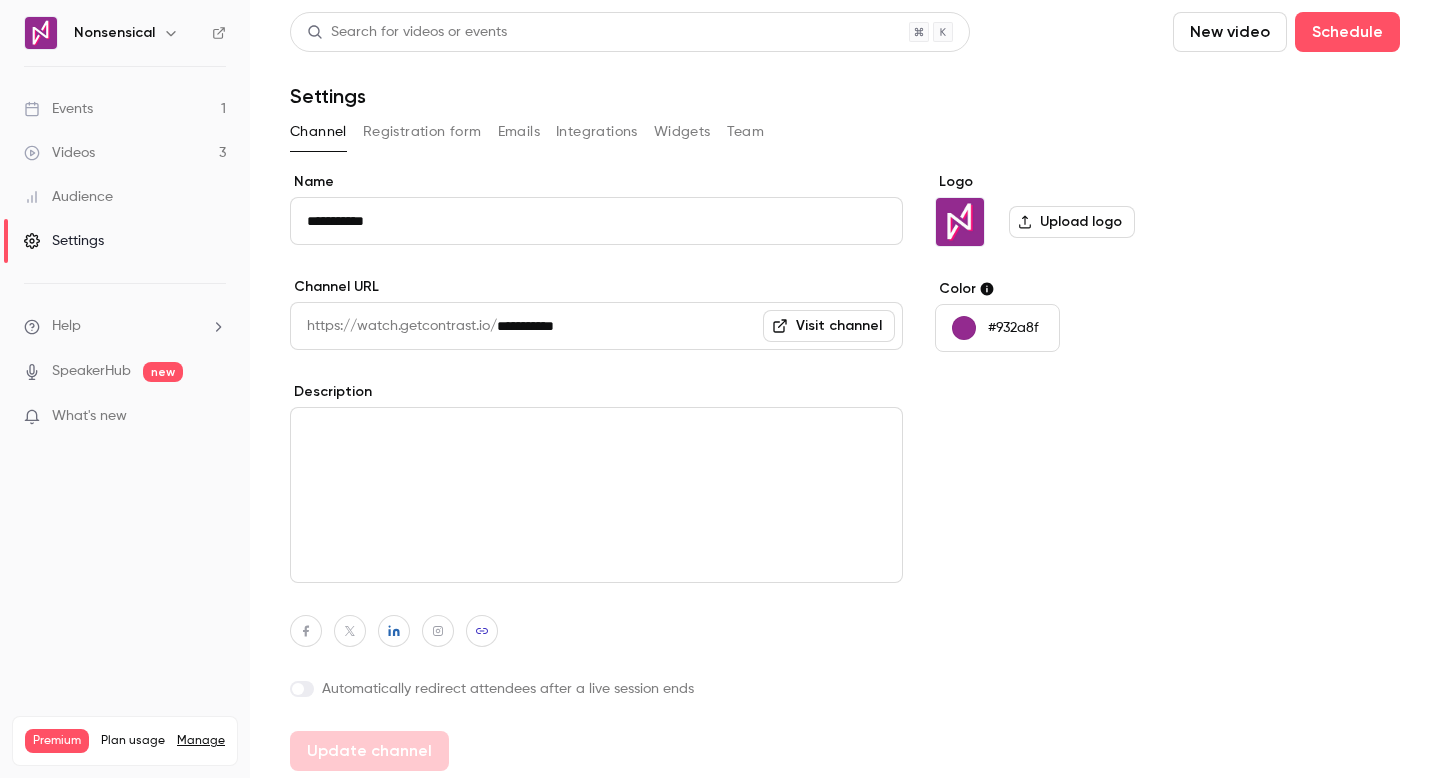 click on "Emails" at bounding box center [519, 132] 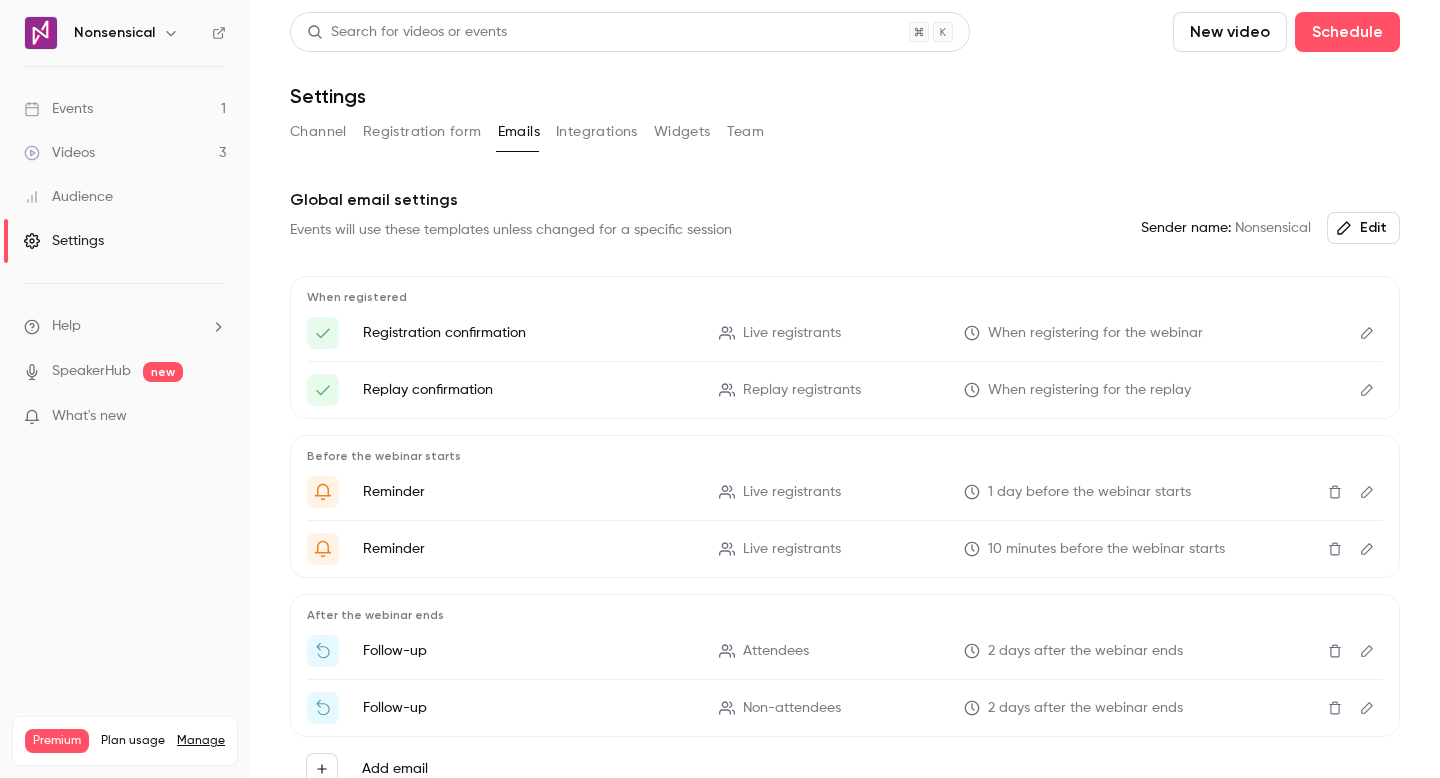 scroll, scrollTop: 107, scrollLeft: 0, axis: vertical 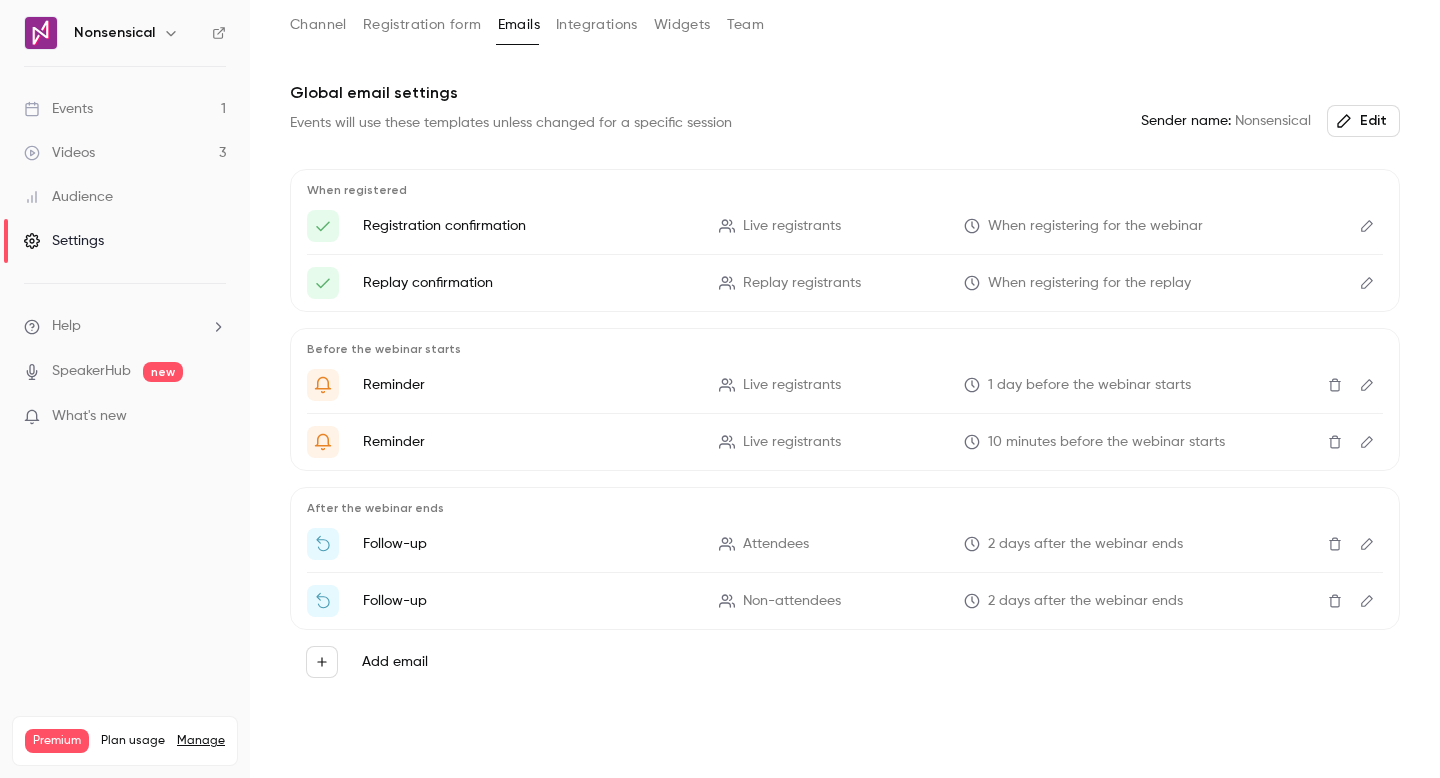 click 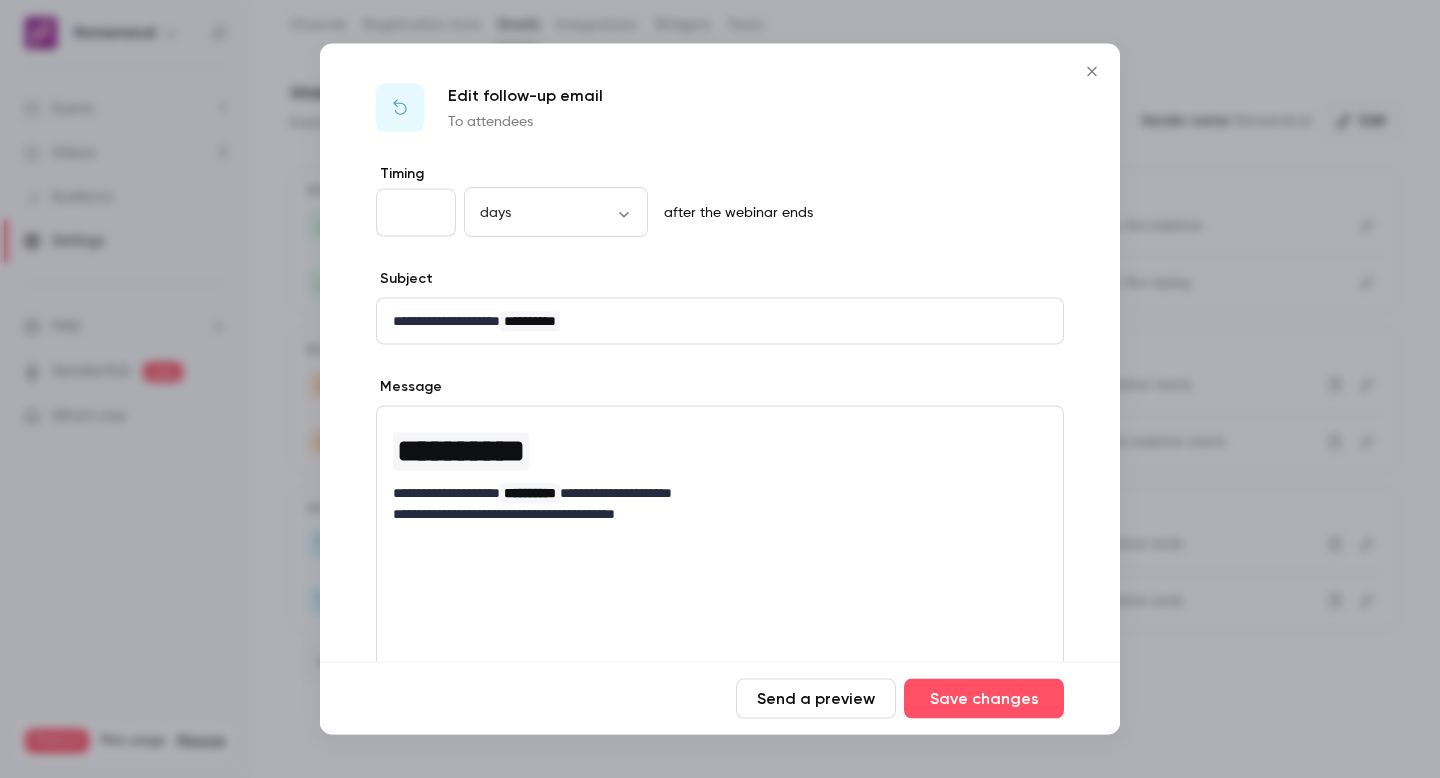 type on "*" 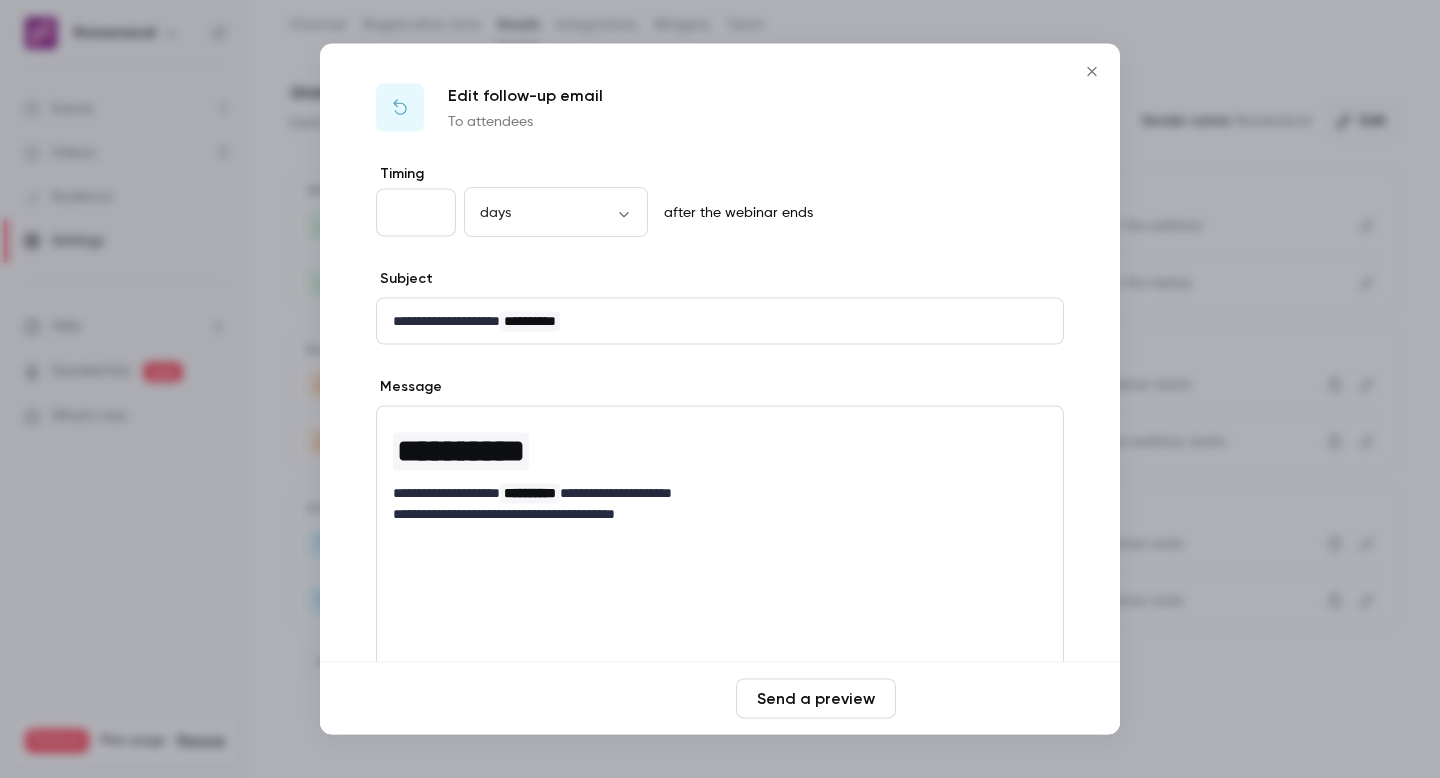 click on "Save changes" at bounding box center [984, 699] 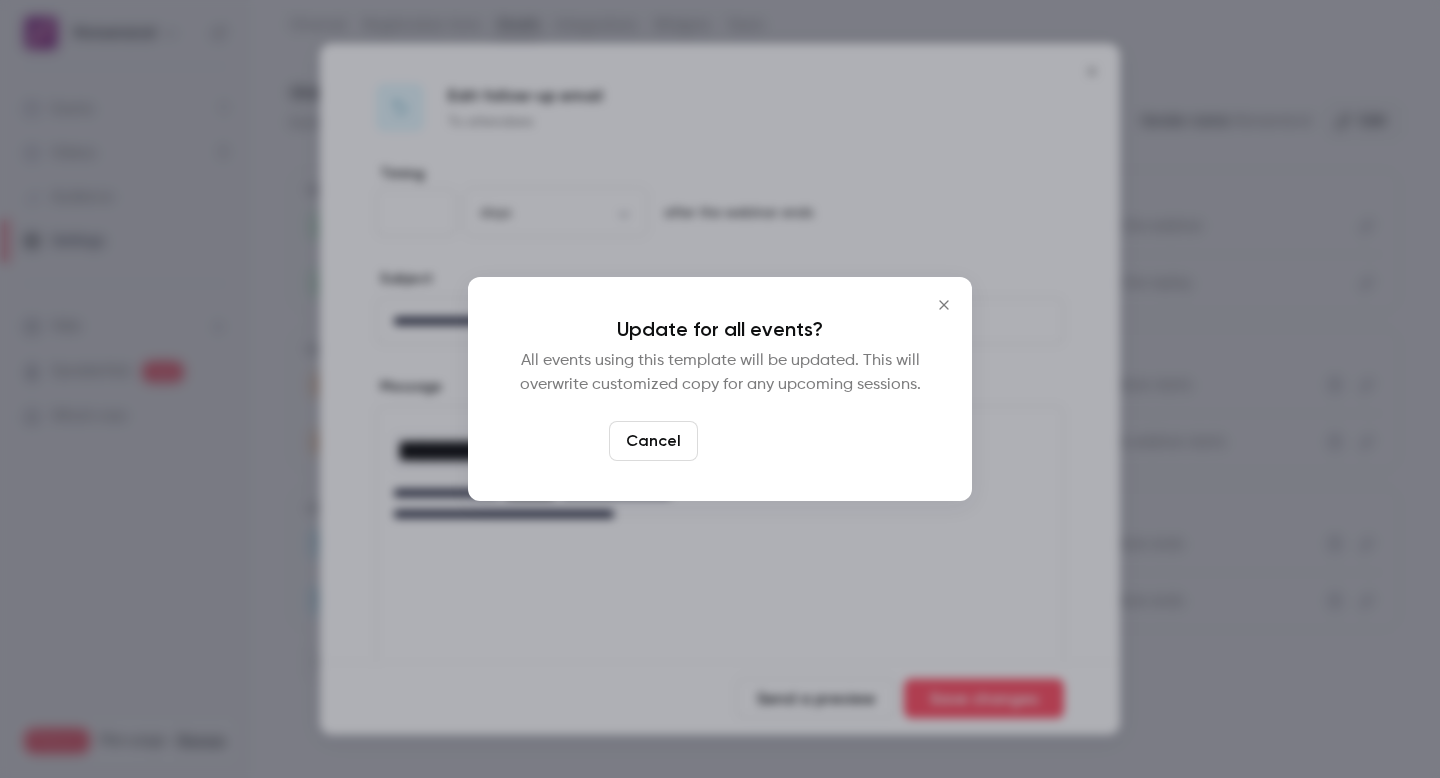 click on "Yes, update" at bounding box center (769, 441) 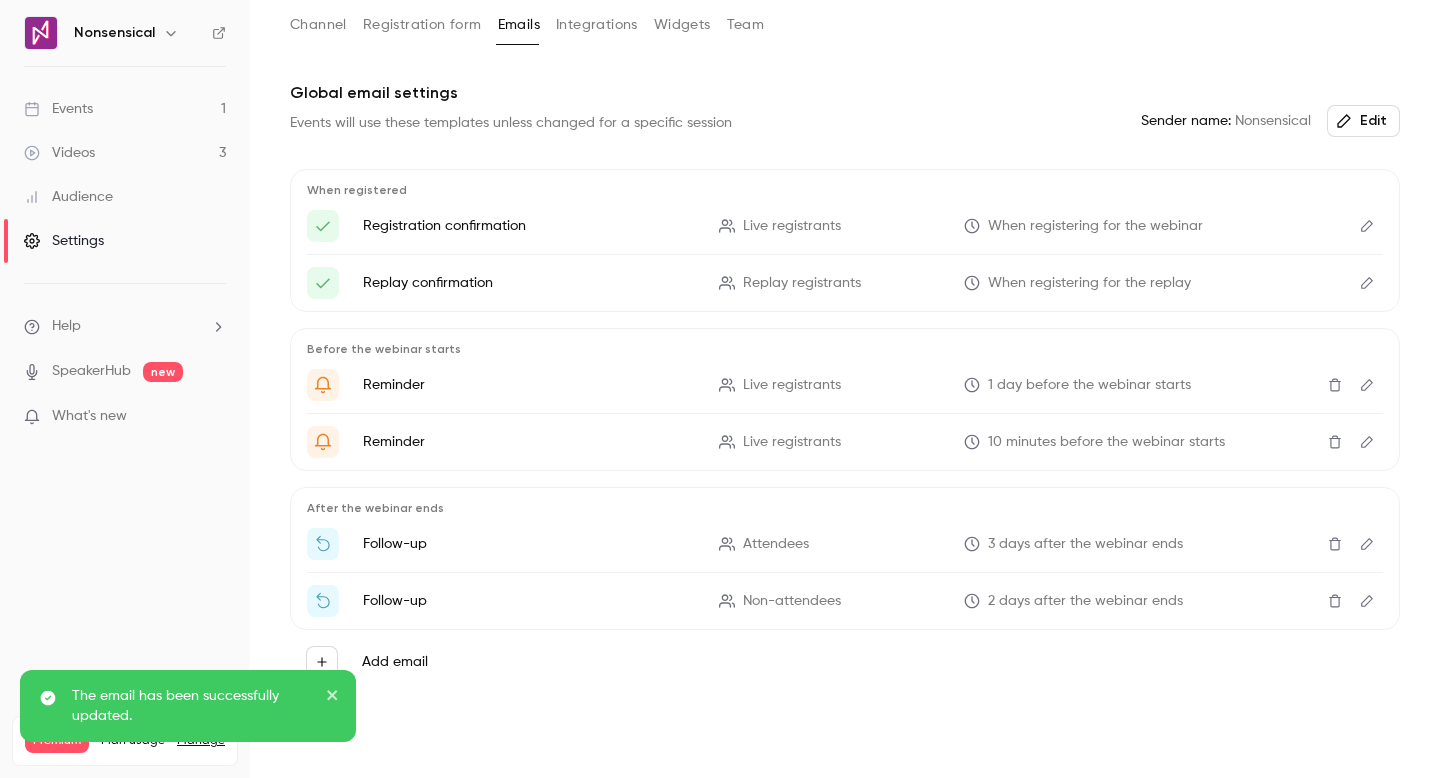 click 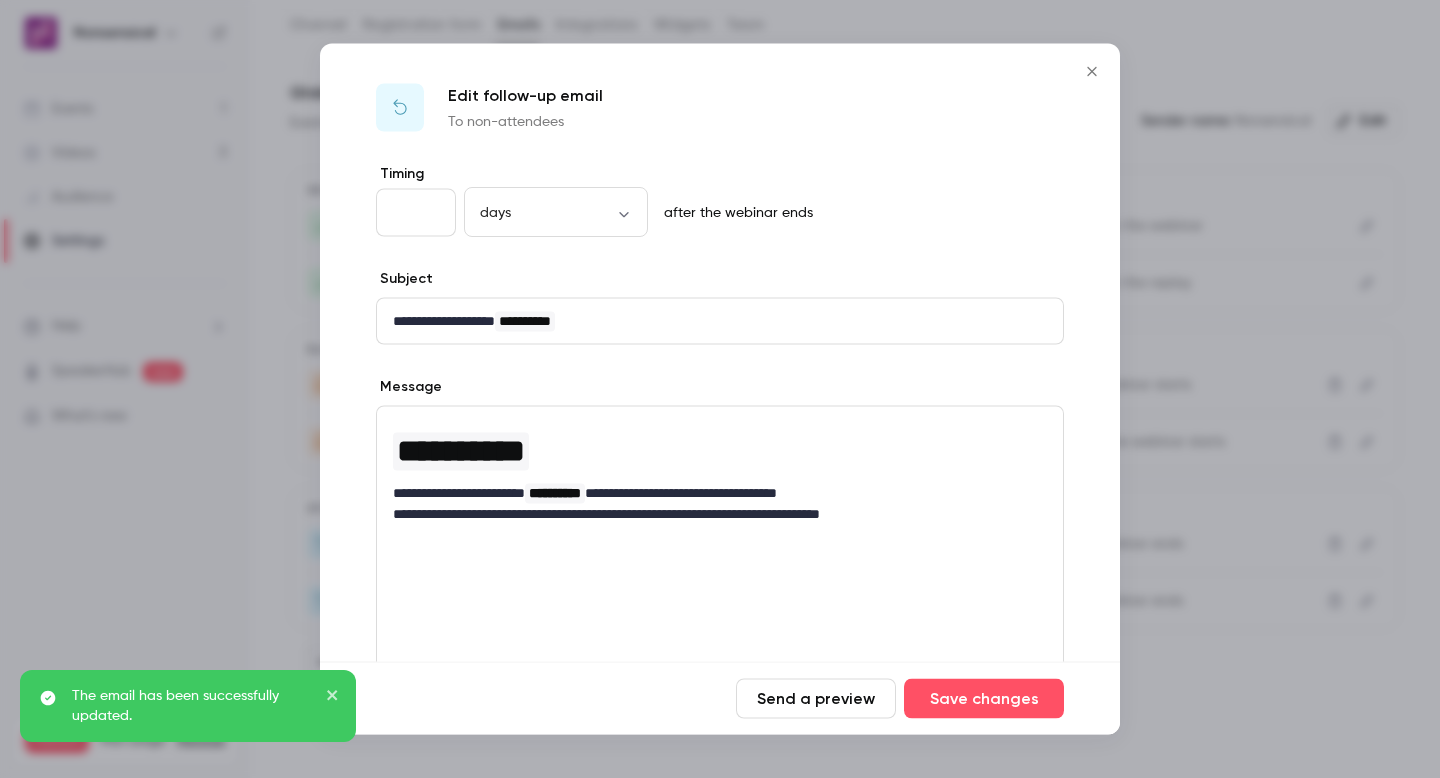 type on "*" 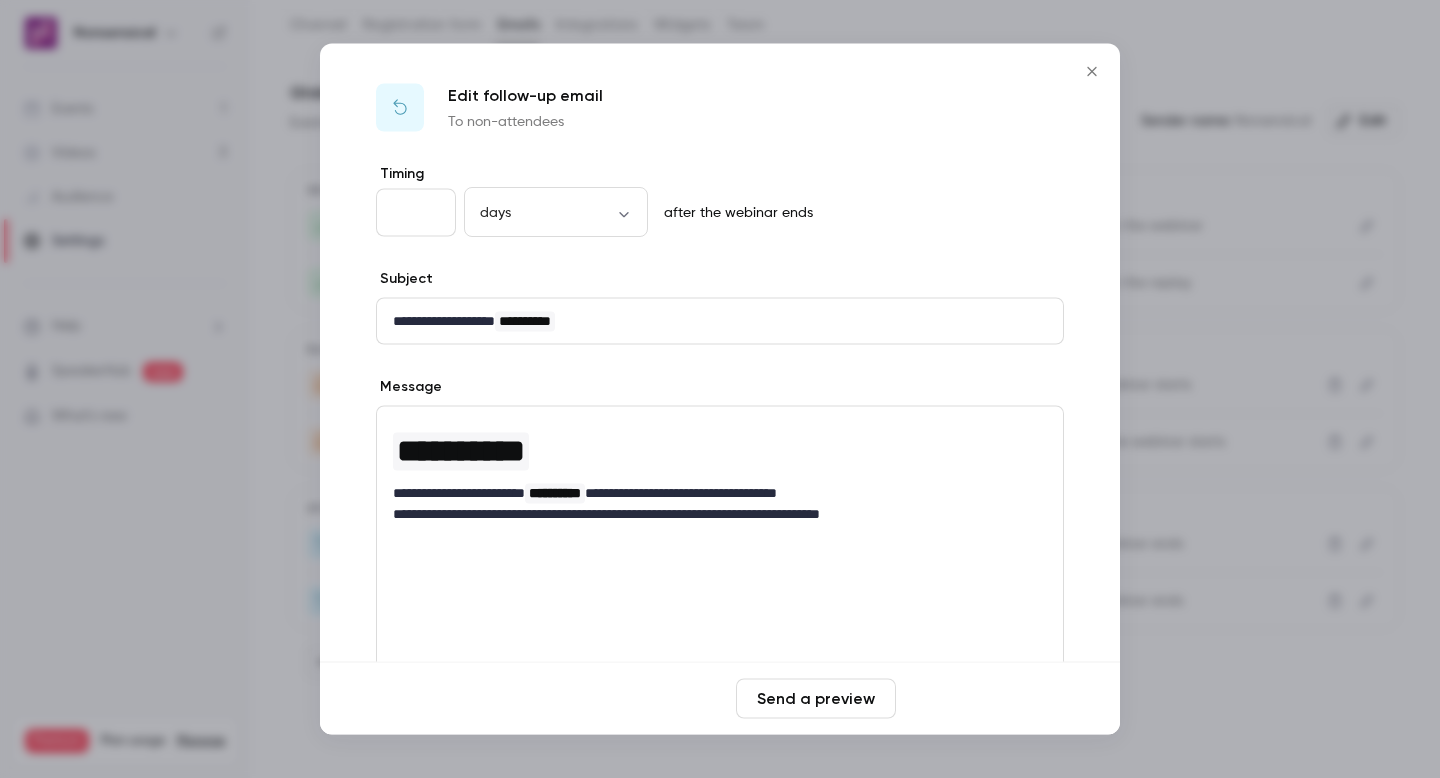 click on "Save changes" at bounding box center [984, 699] 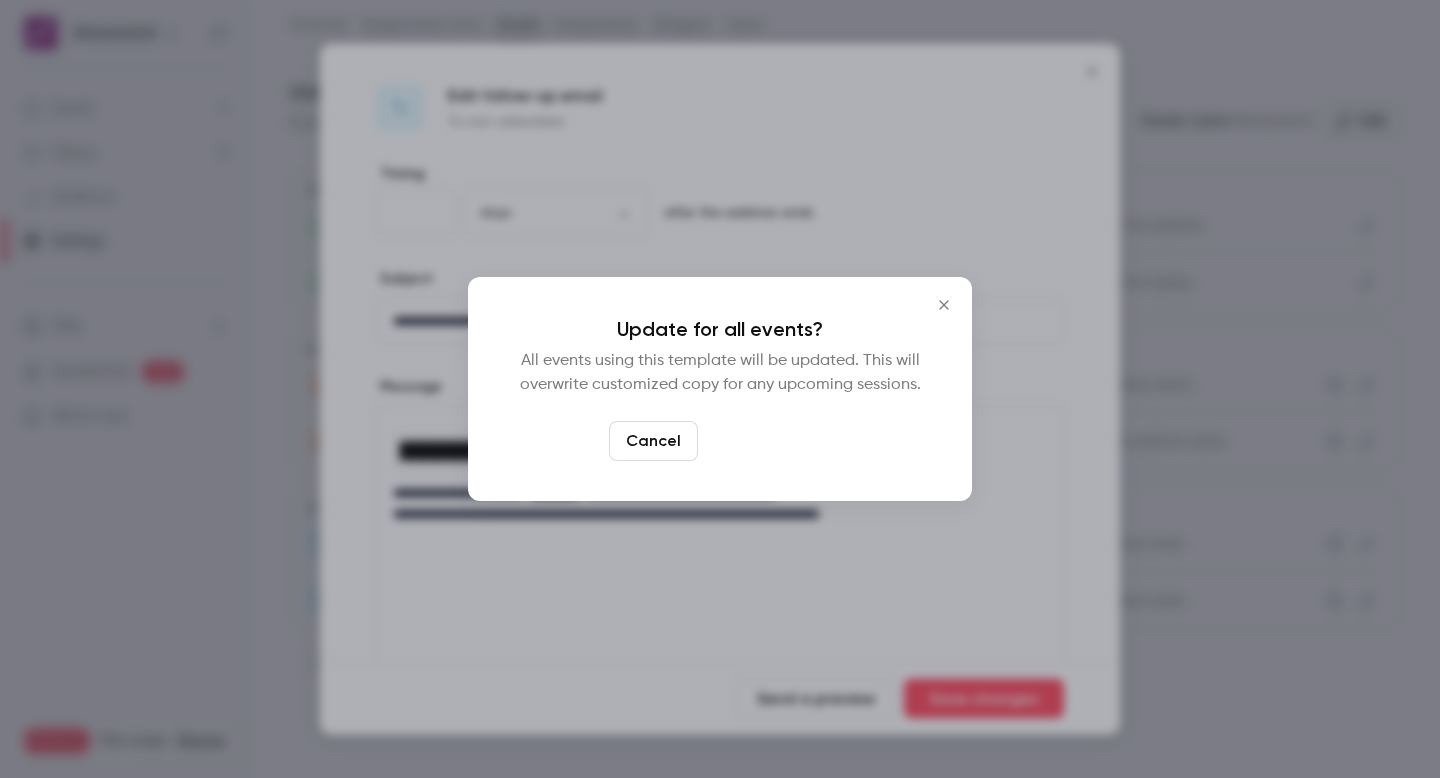 click on "Yes, update" at bounding box center (769, 441) 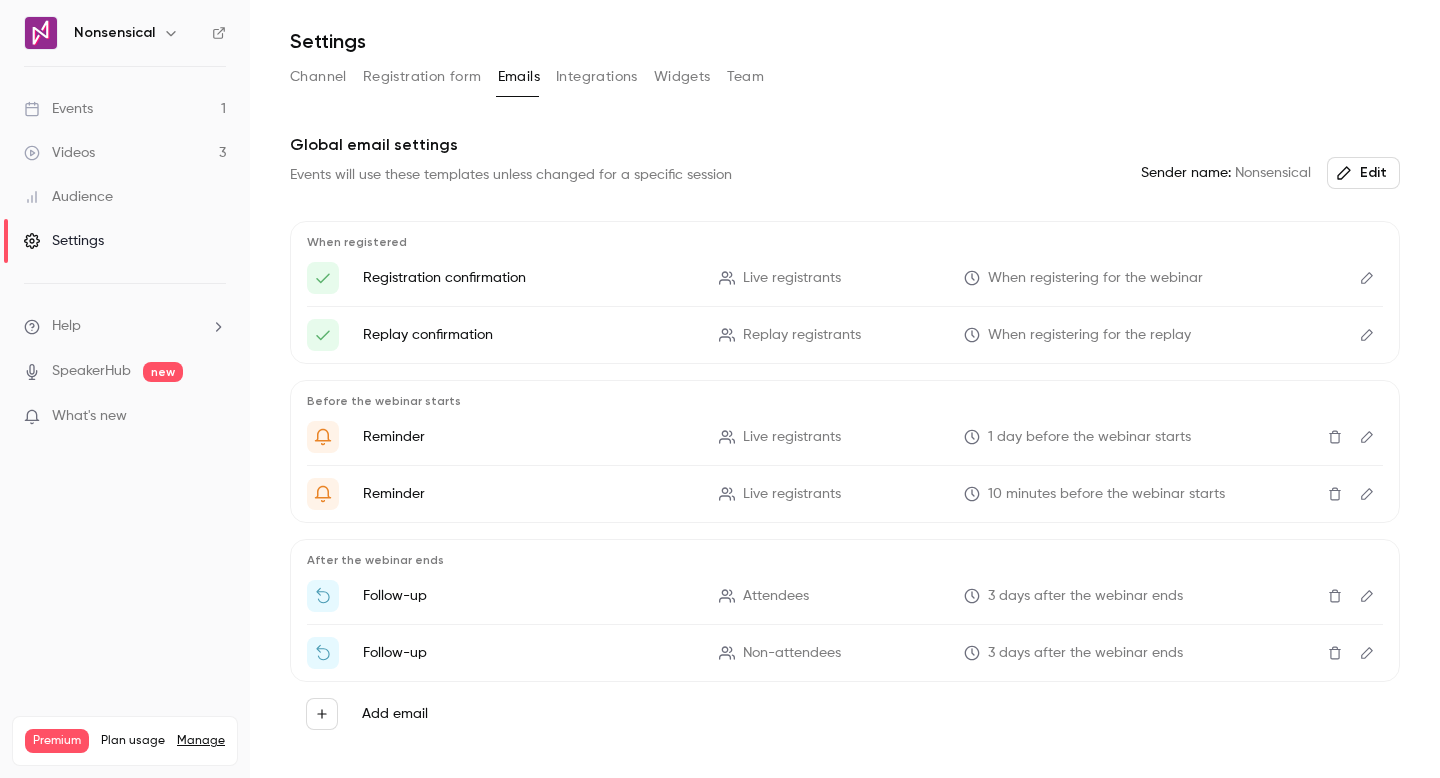 scroll, scrollTop: 0, scrollLeft: 0, axis: both 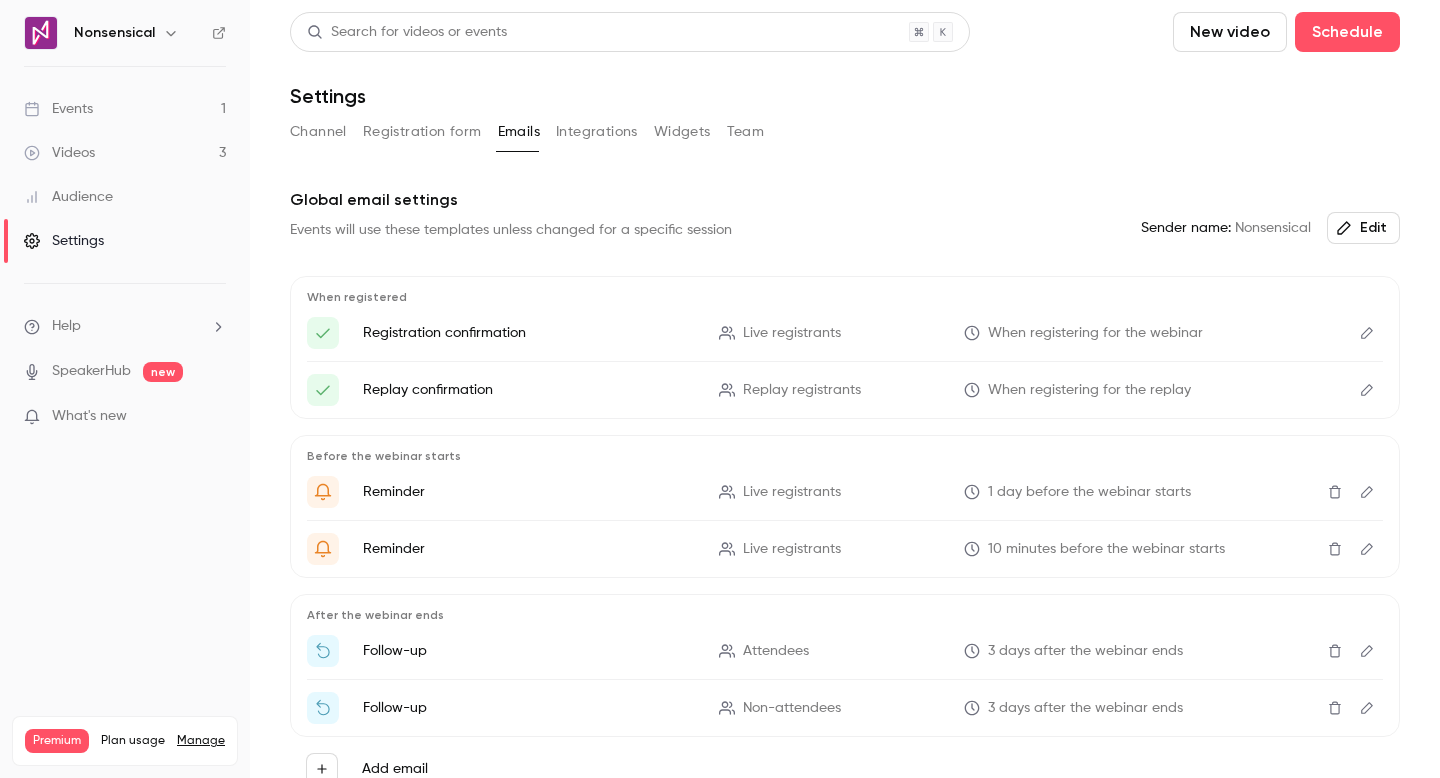 click on "Registration form" at bounding box center [422, 132] 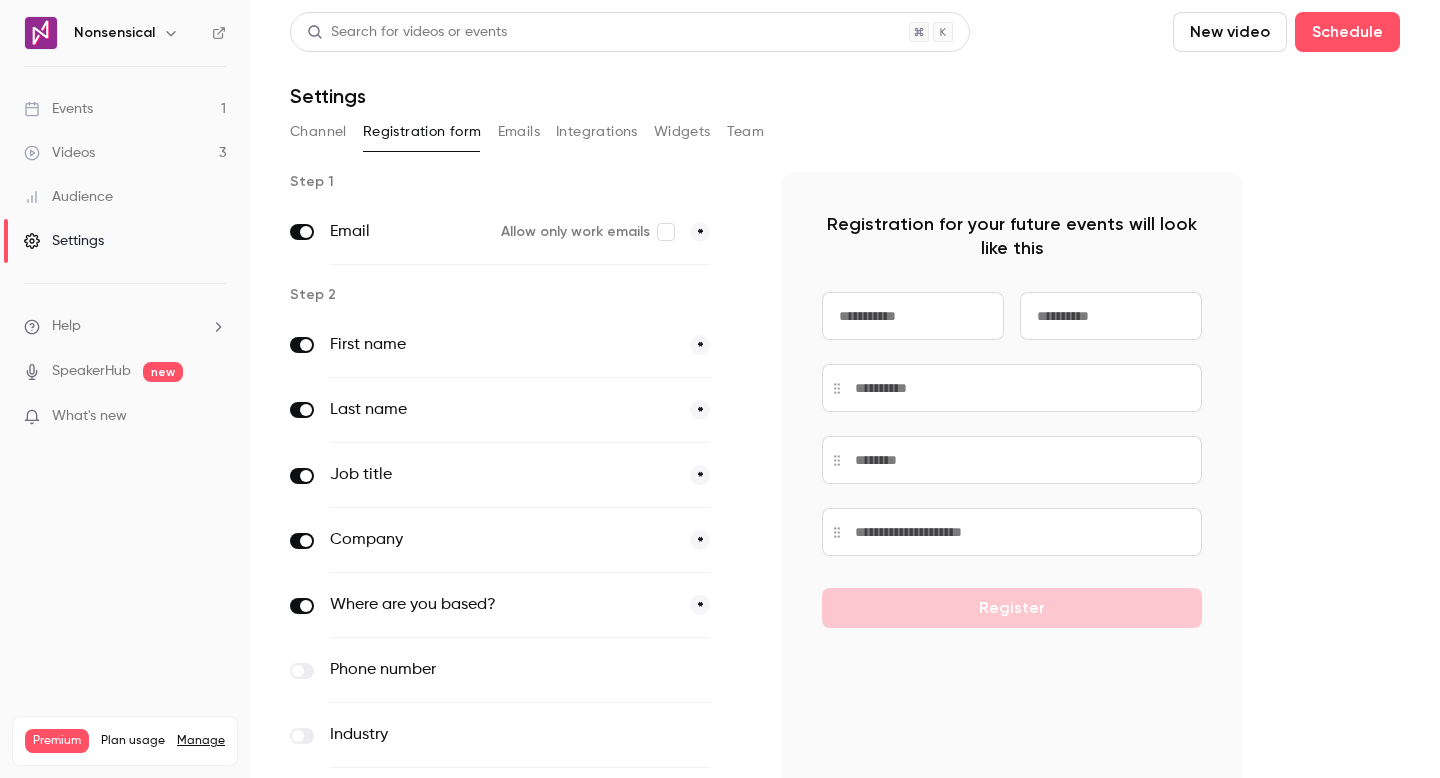 click on "Channel" at bounding box center [318, 132] 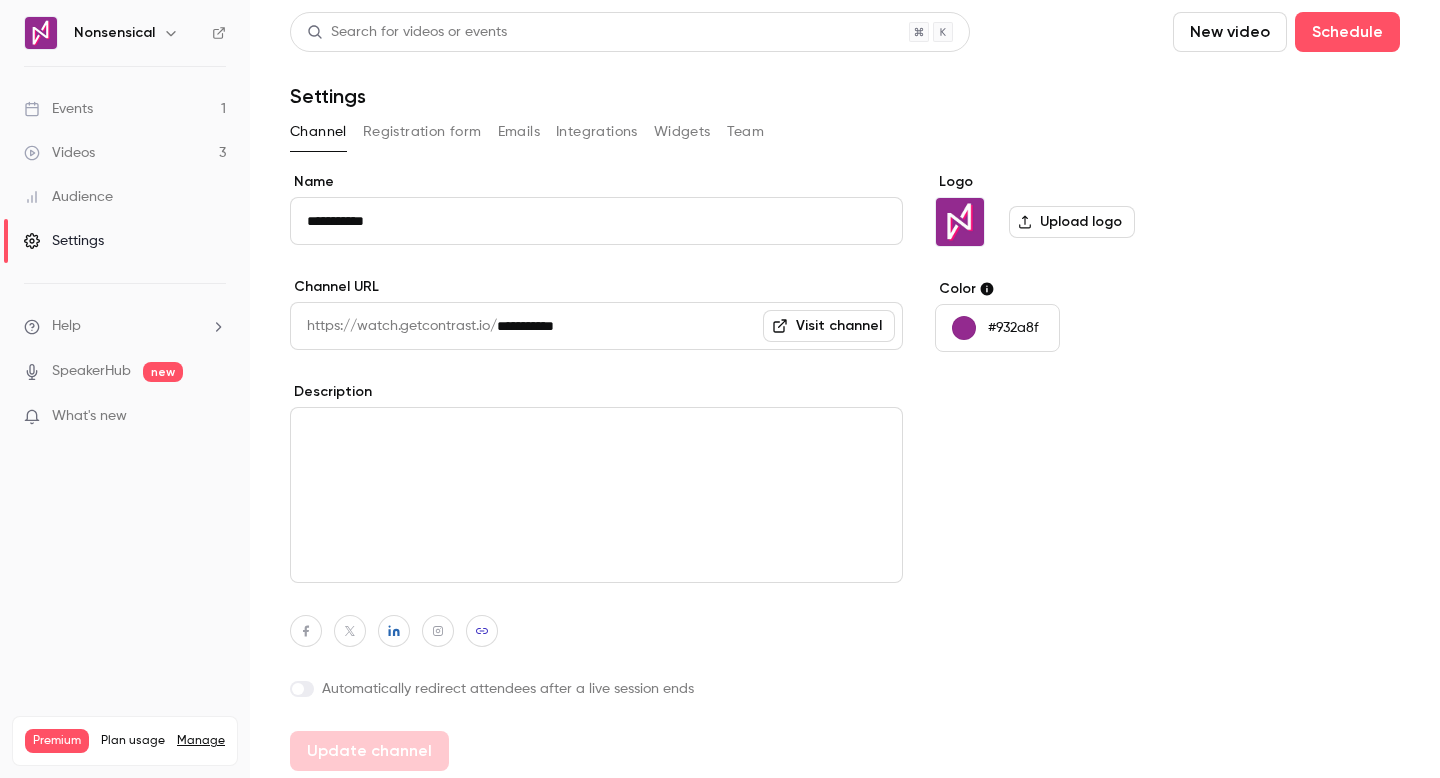 click on "Events 1" at bounding box center (125, 109) 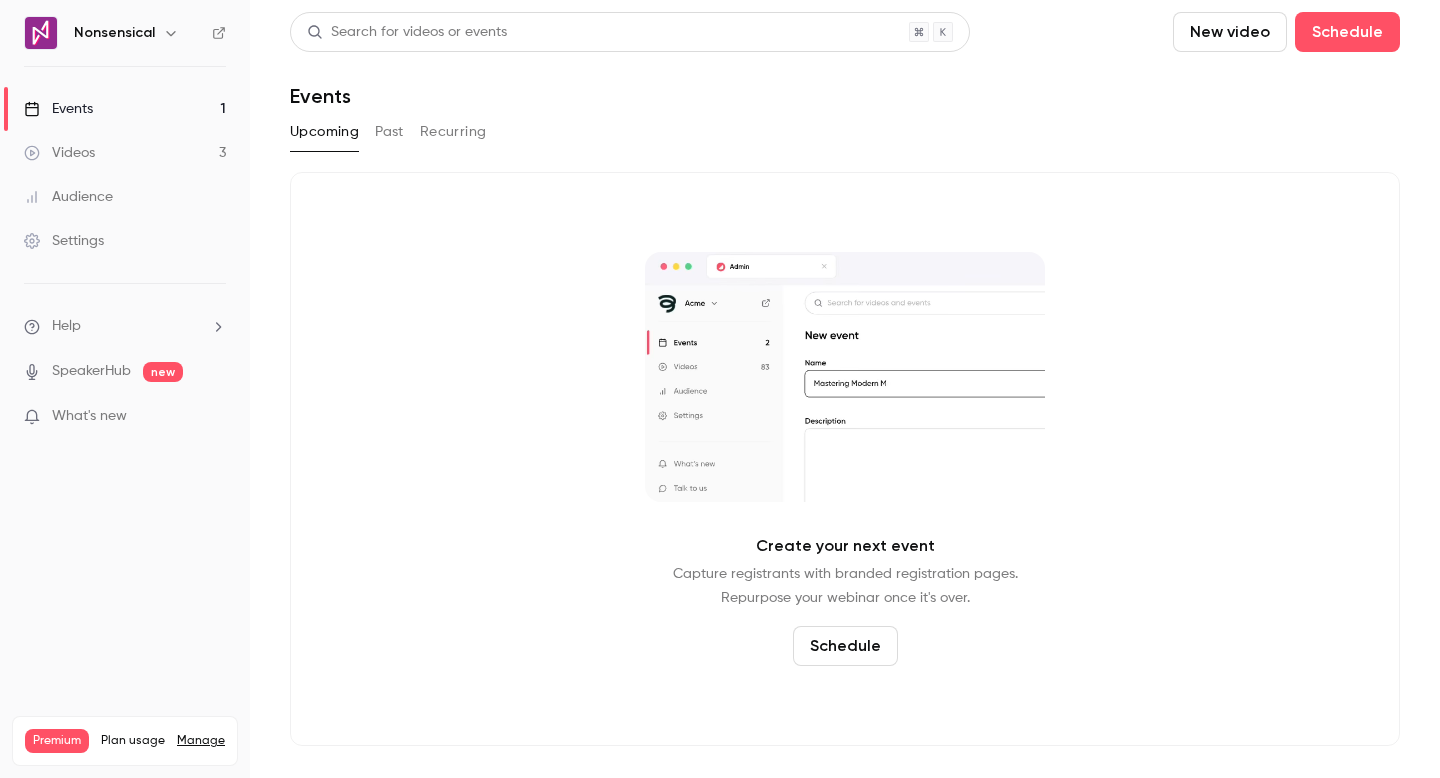 click on "Videos 3" at bounding box center [125, 153] 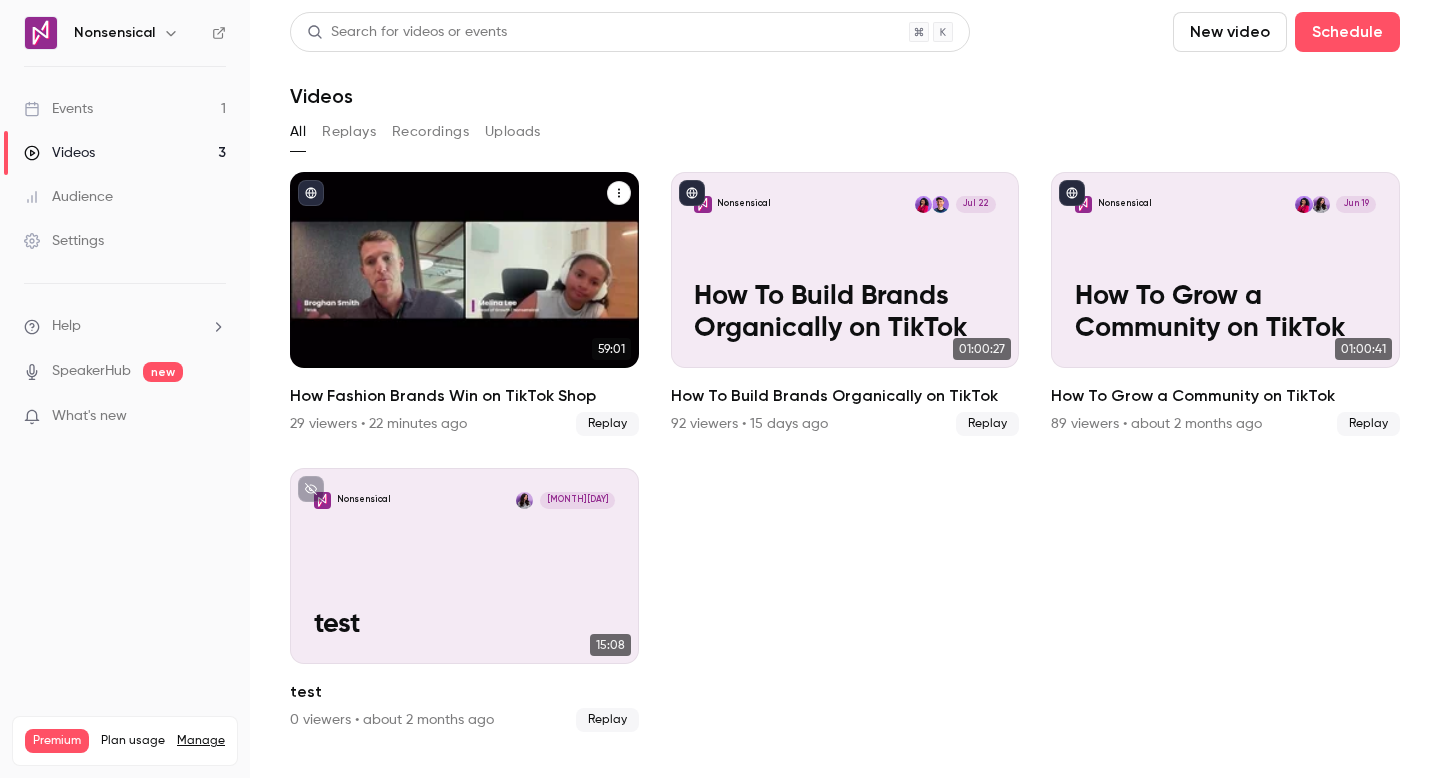 click on "Nonsensical Aug 6 How Fashion Brands Win on TikTok Shop" at bounding box center (464, 270) 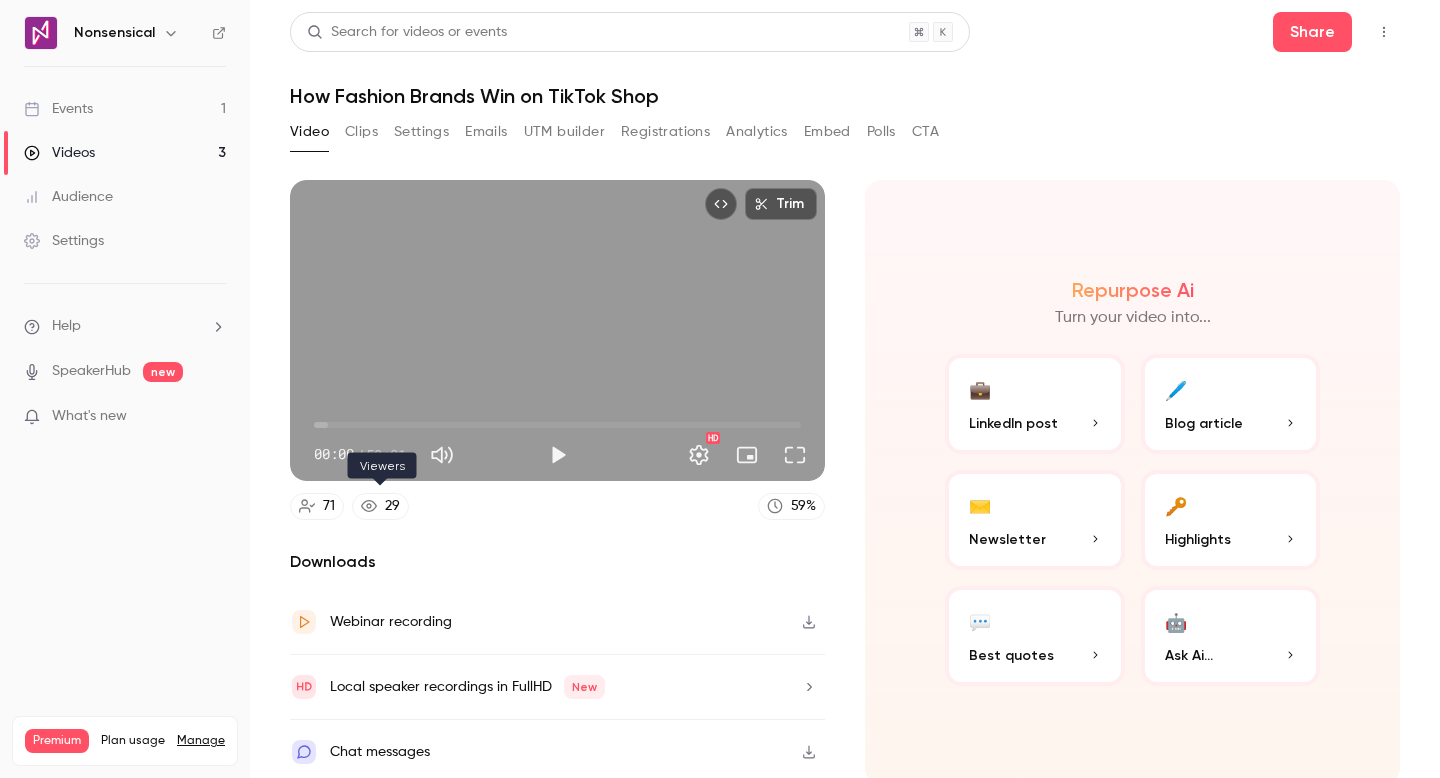 click on "29" at bounding box center [392, 506] 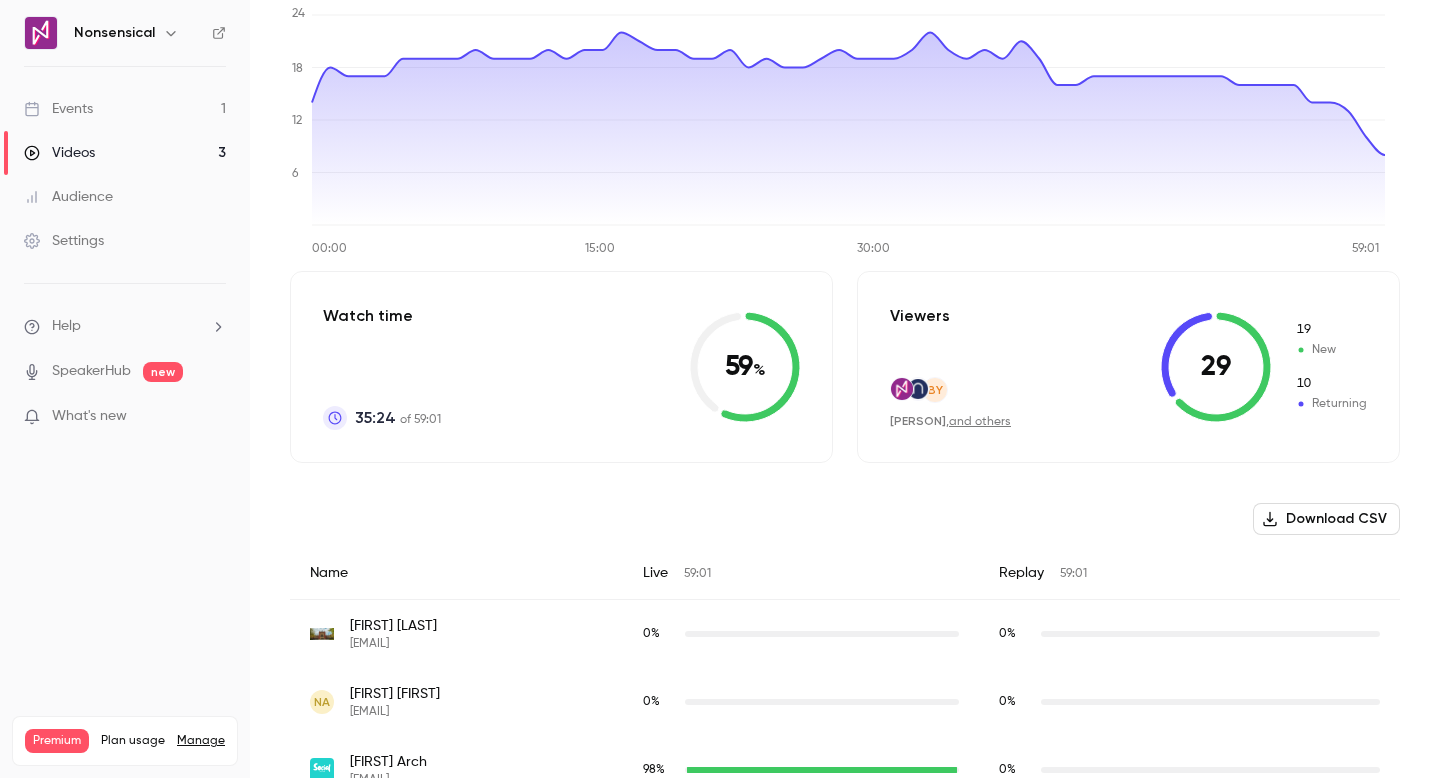 scroll, scrollTop: 237, scrollLeft: 0, axis: vertical 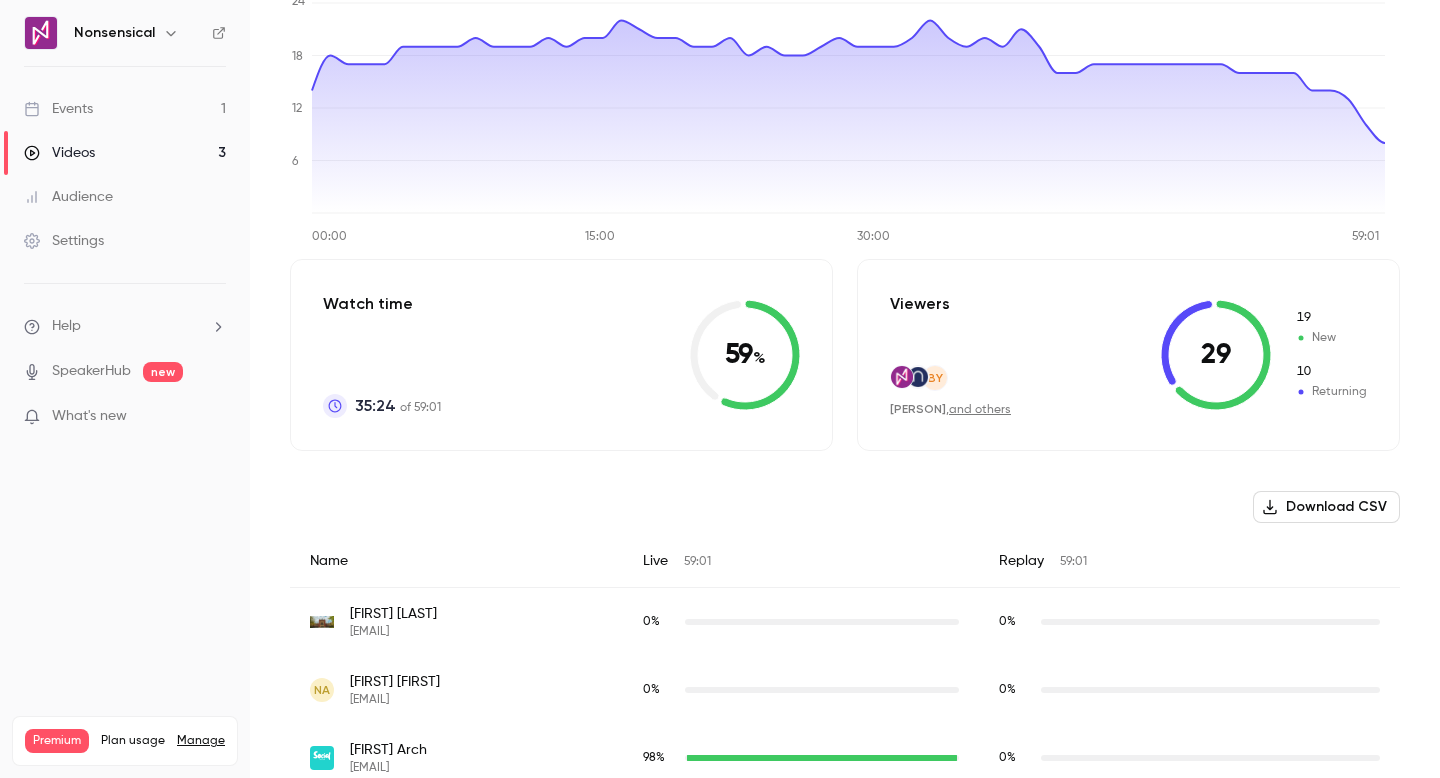 click 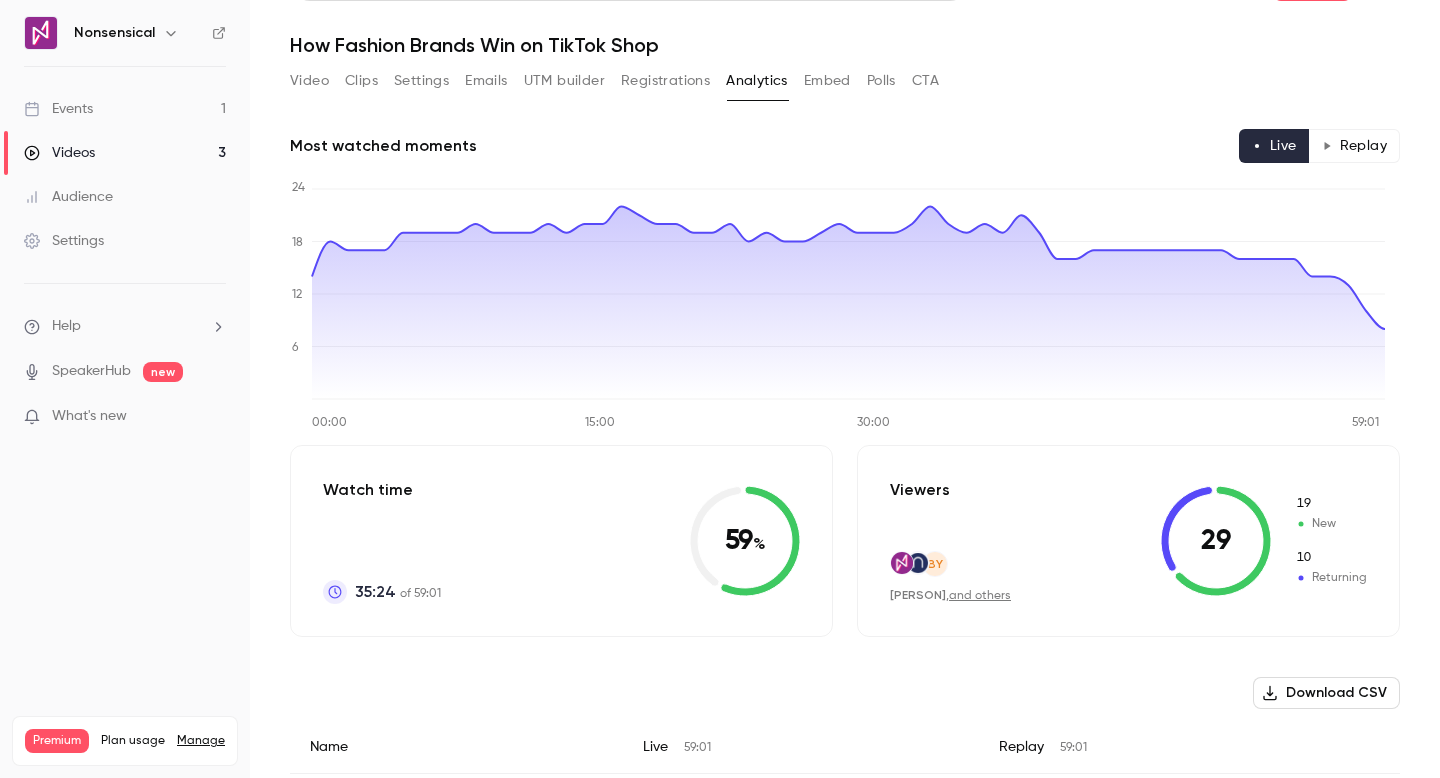 scroll, scrollTop: 0, scrollLeft: 0, axis: both 